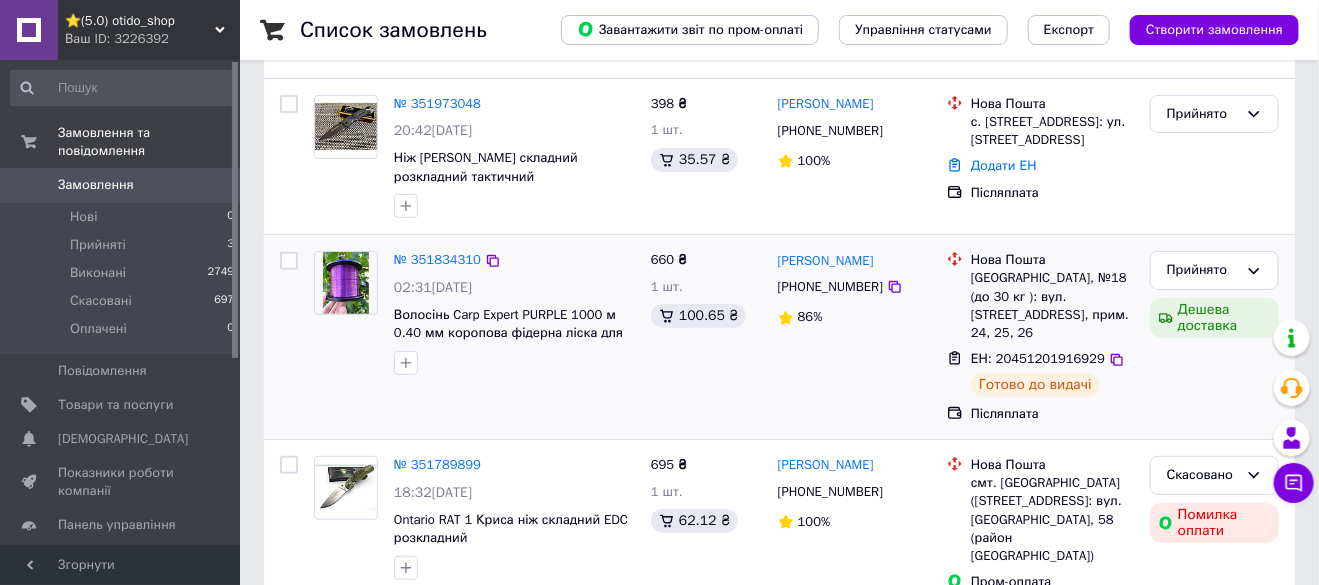 scroll, scrollTop: 199, scrollLeft: 0, axis: vertical 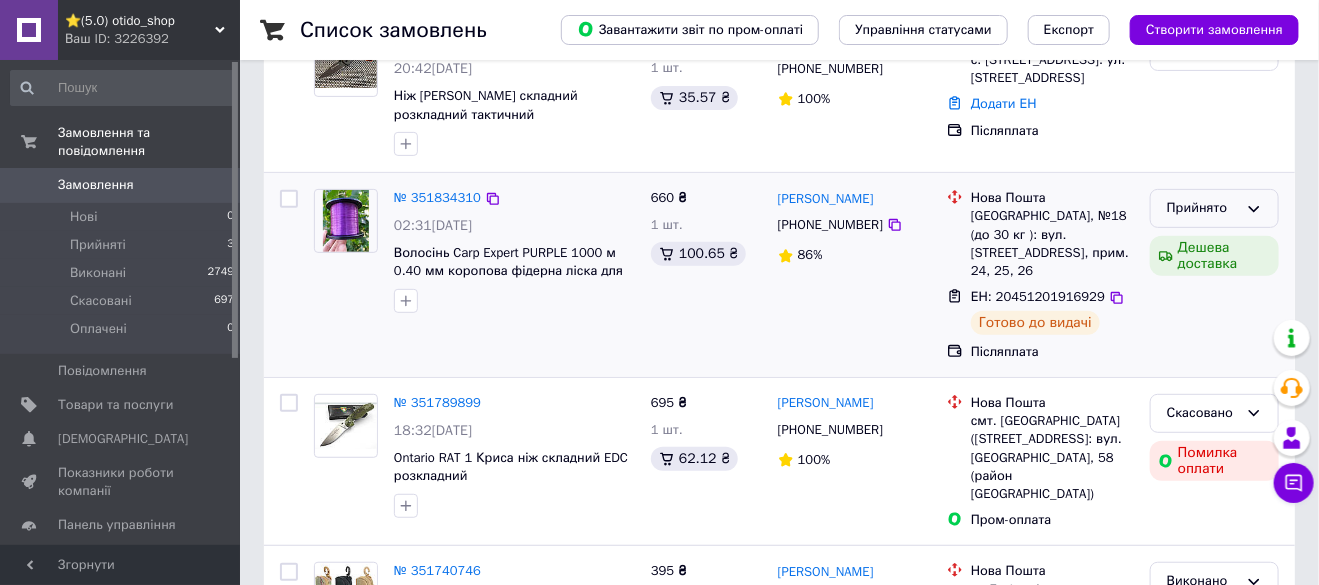 click on "Прийнято" at bounding box center [1202, 208] 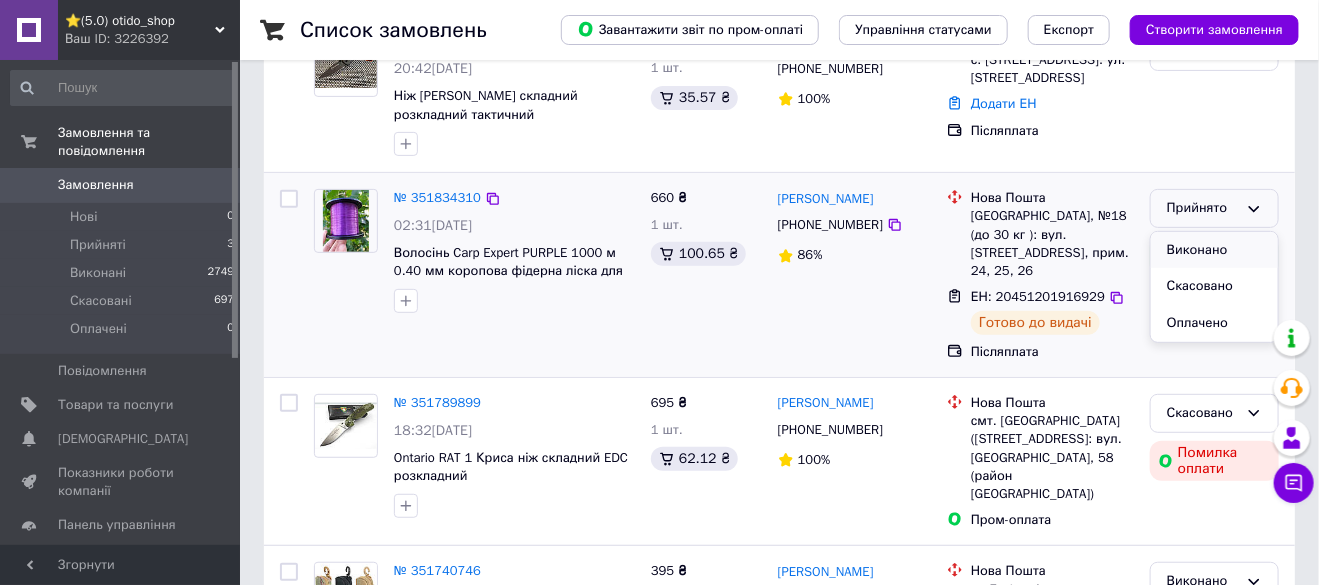 click on "Виконано" at bounding box center [1214, 250] 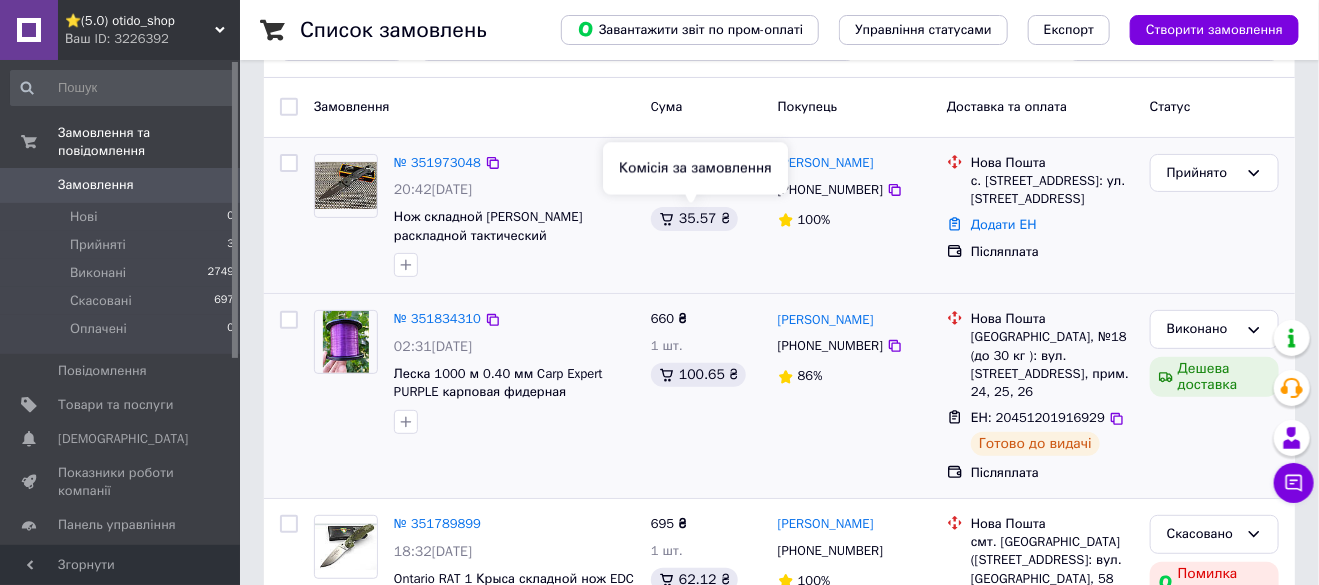 scroll, scrollTop: 99, scrollLeft: 0, axis: vertical 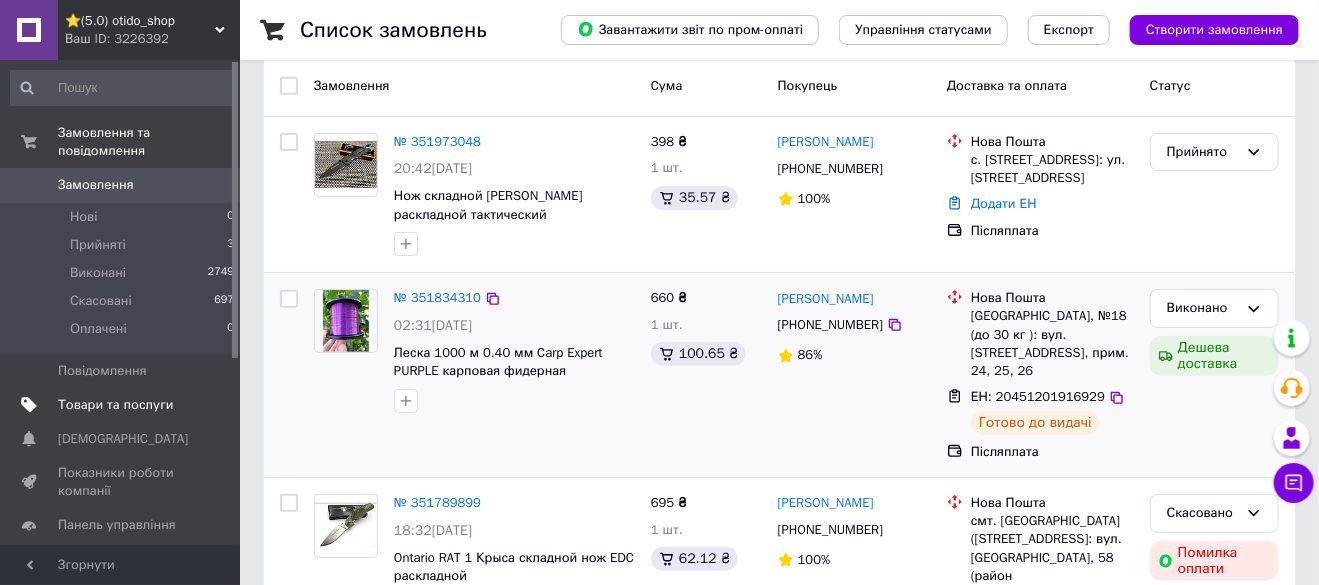 click on "Товари та послуги" at bounding box center [115, 405] 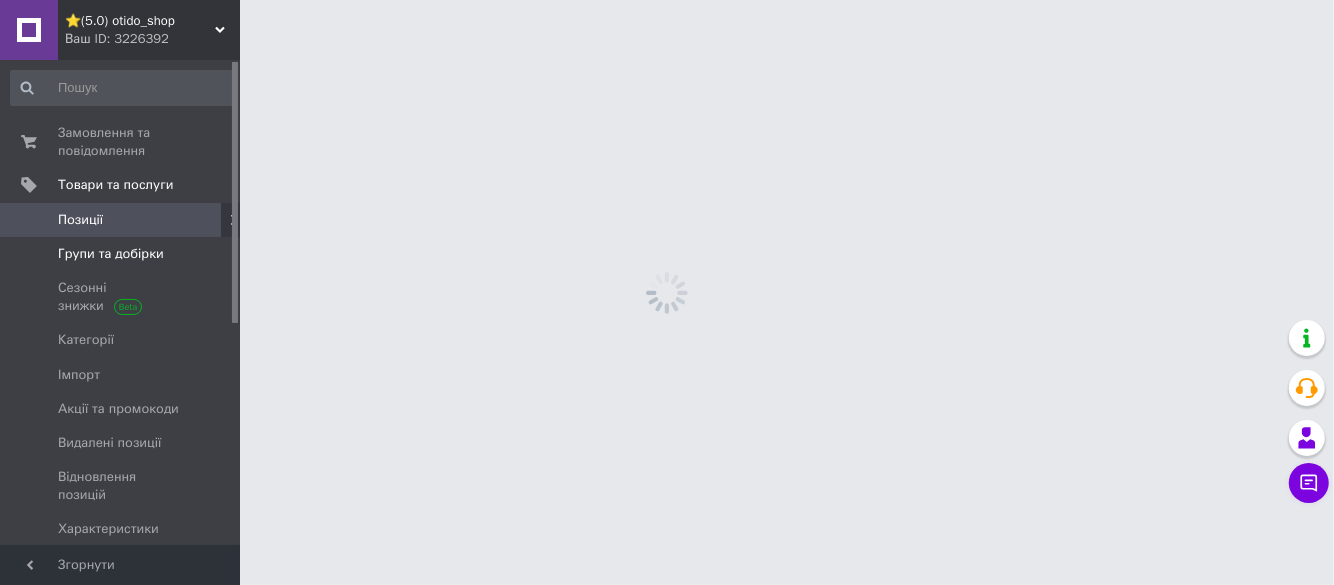 click on "Групи та добірки" at bounding box center (111, 254) 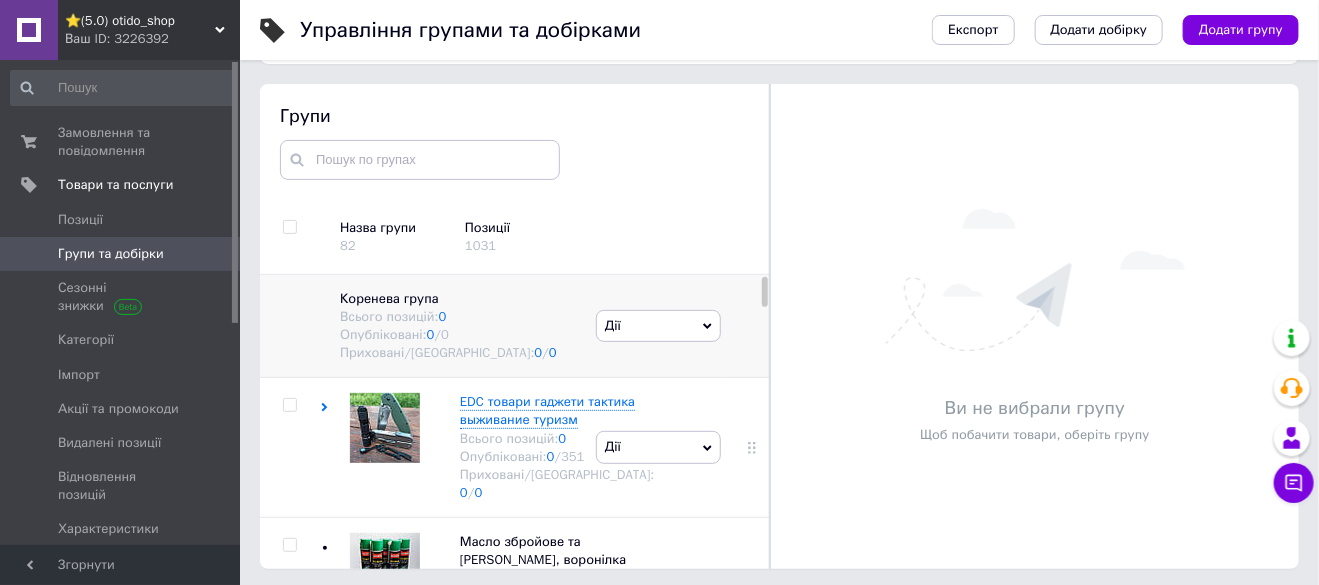 scroll, scrollTop: 113, scrollLeft: 0, axis: vertical 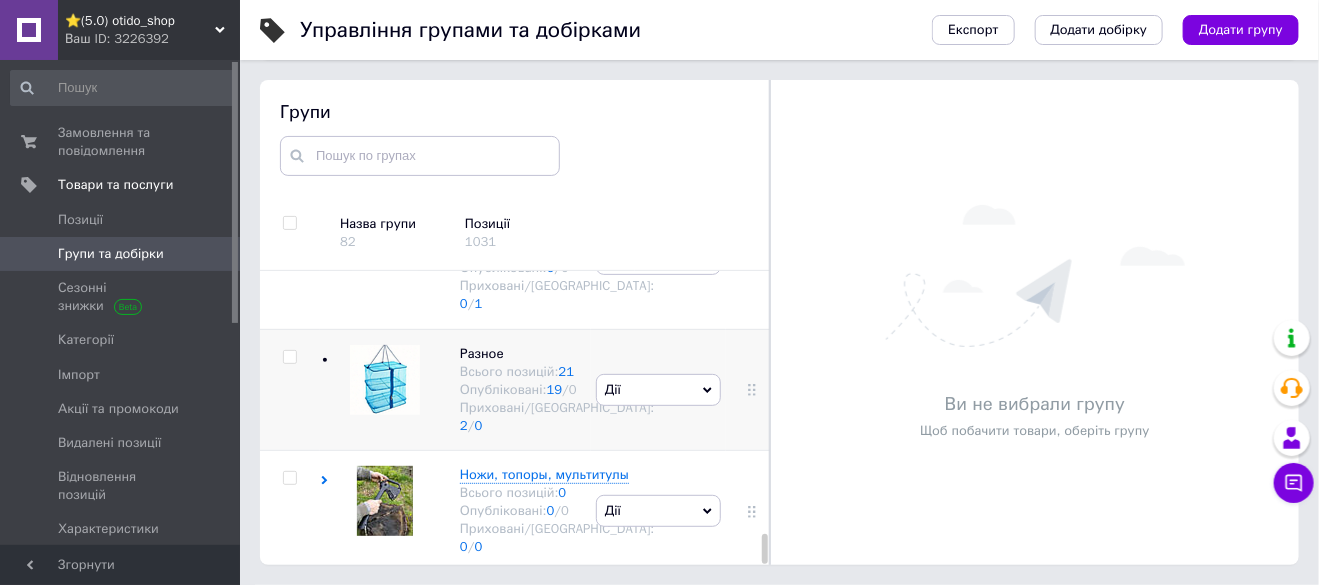click on "[PERSON_NAME] групу Редагувати групу Додати підгрупу Додати товар Видалити групу" at bounding box center (658, 389) 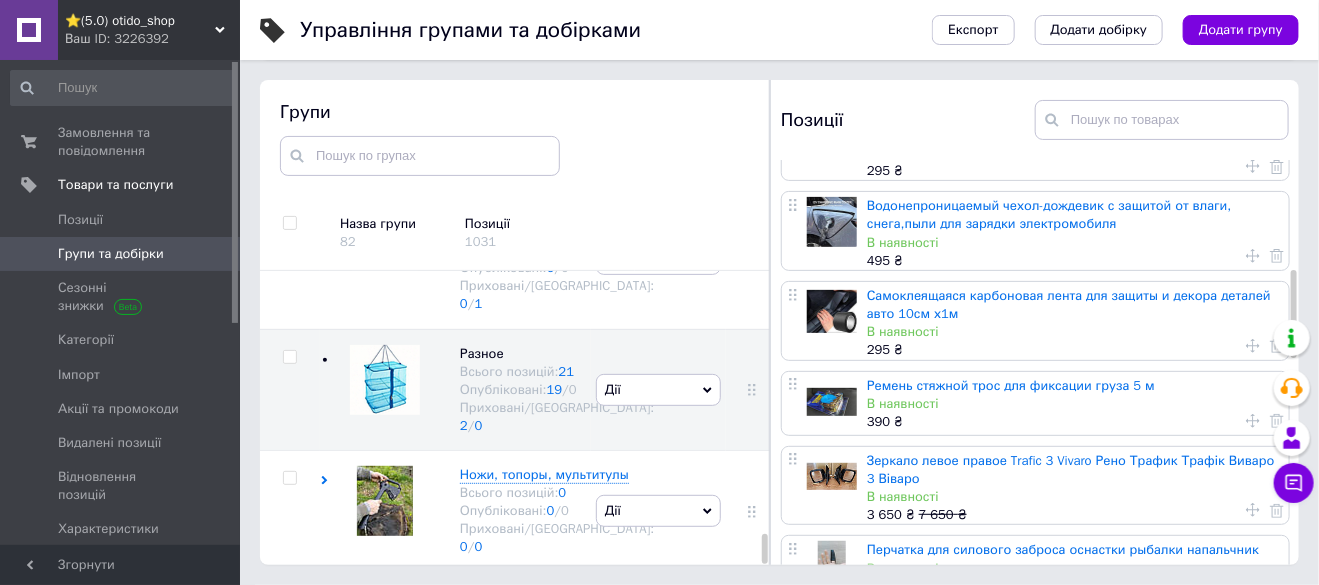 scroll, scrollTop: 499, scrollLeft: 0, axis: vertical 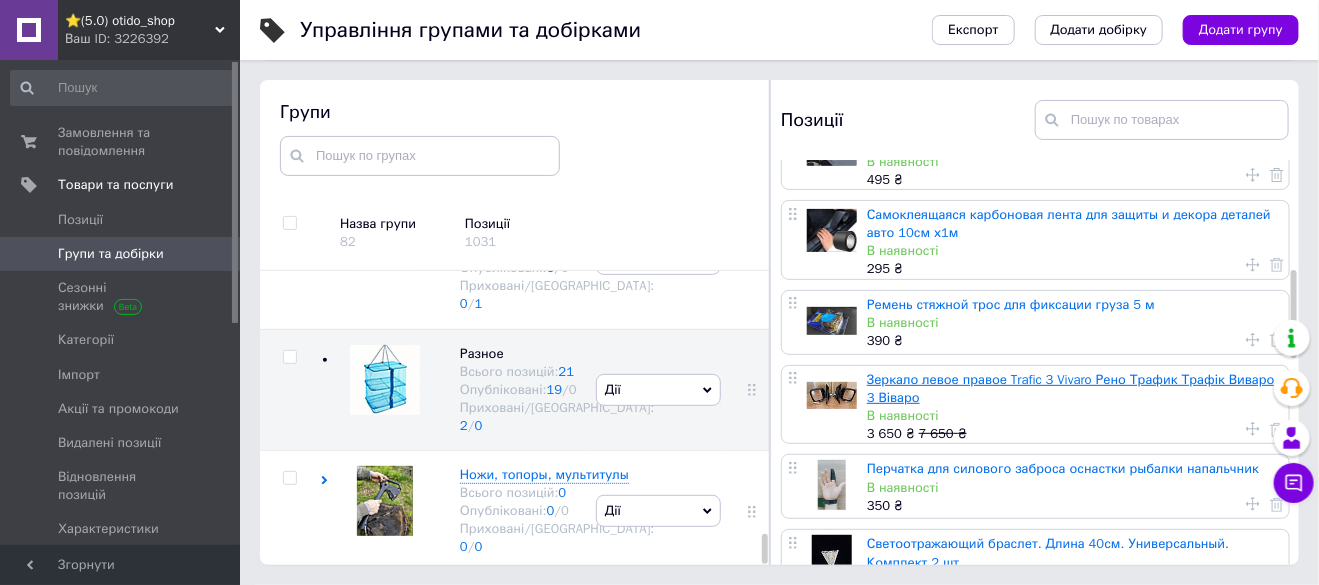 click on "Зеркало левое правое Trafic 3 Vivaro Рено Трафик Трафік Виваро 3 Віваро" at bounding box center (1071, 388) 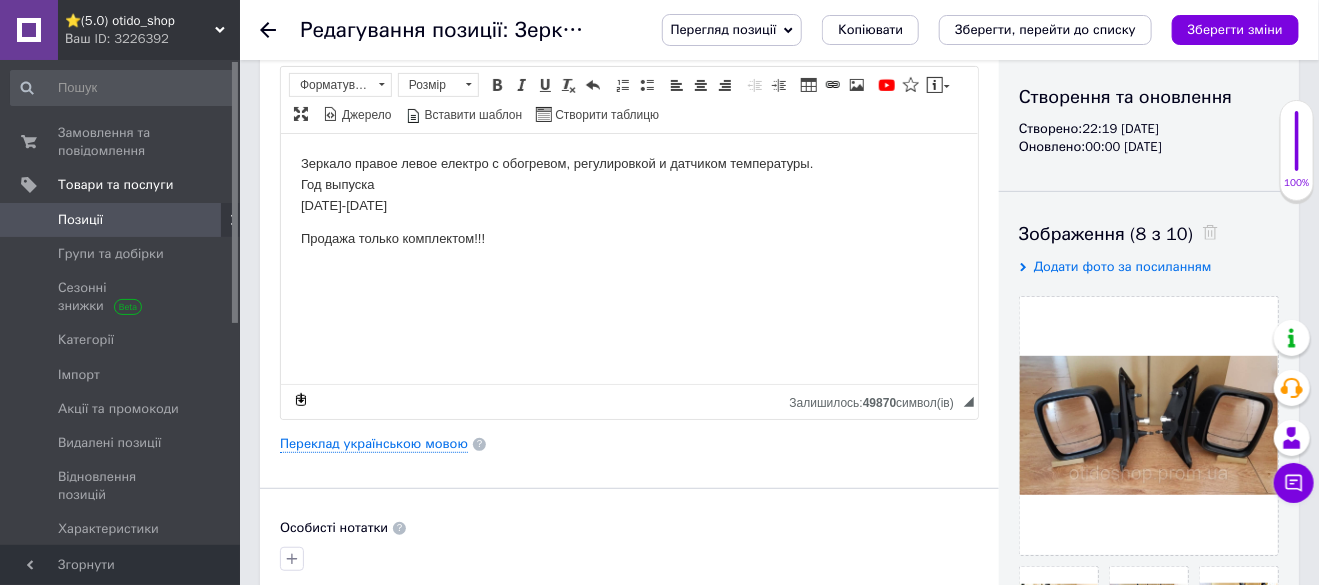 scroll, scrollTop: 199, scrollLeft: 0, axis: vertical 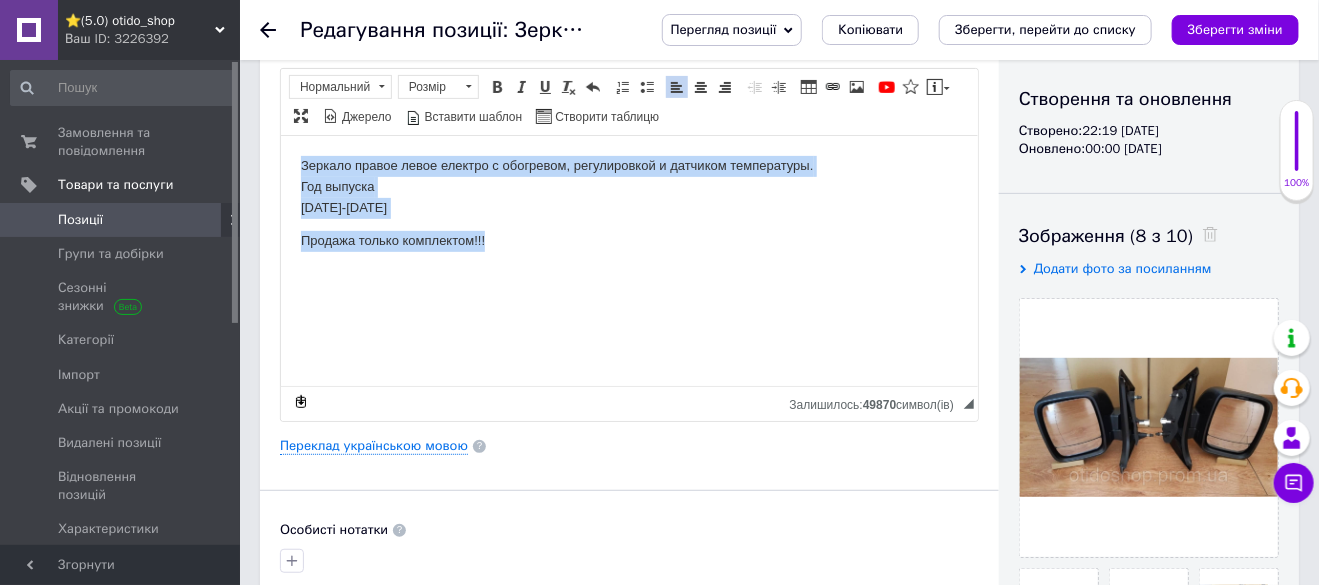 drag, startPoint x: 287, startPoint y: 155, endPoint x: 408, endPoint y: 200, distance: 129.09686 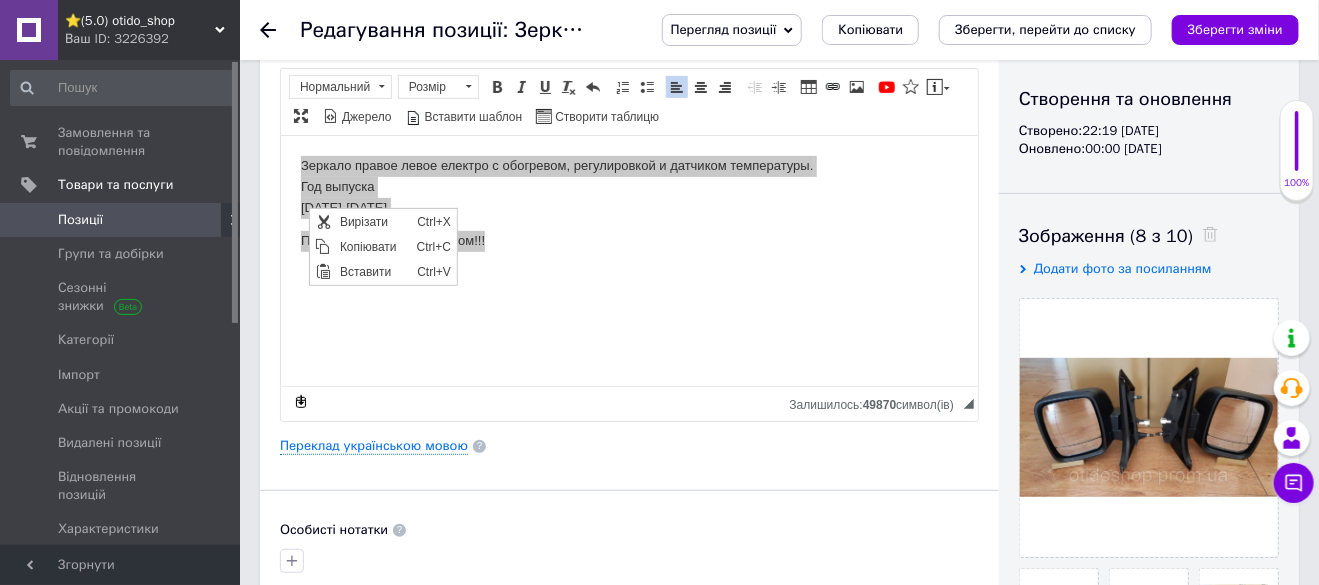 scroll, scrollTop: 0, scrollLeft: 0, axis: both 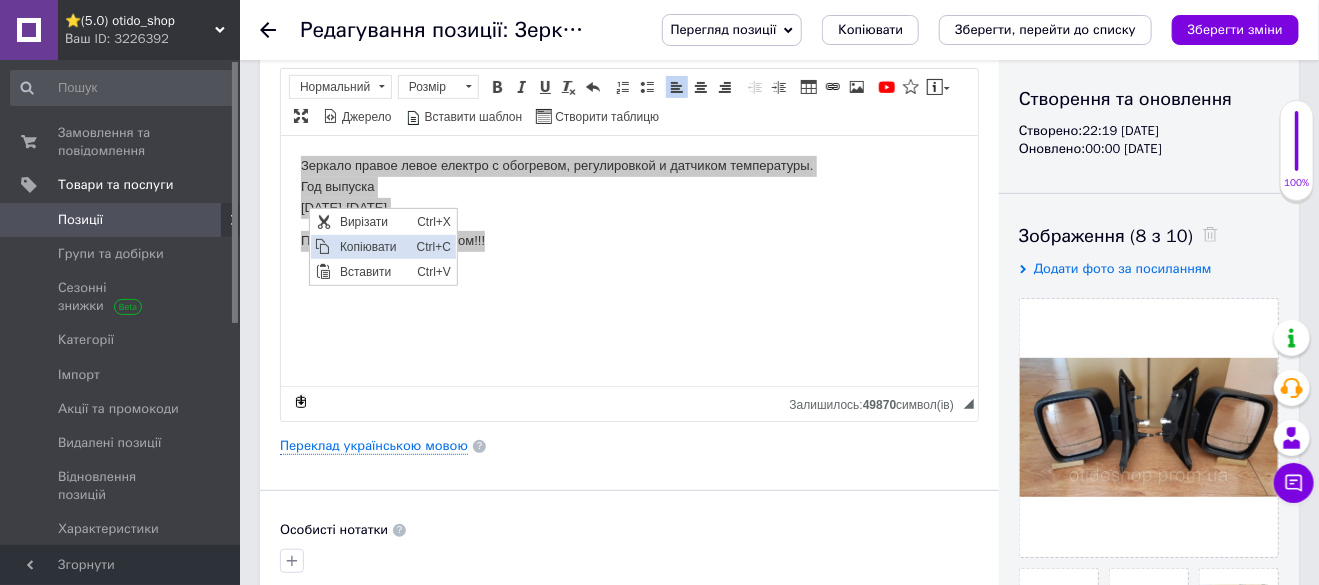 drag, startPoint x: 367, startPoint y: 242, endPoint x: 396, endPoint y: 278, distance: 46.227695 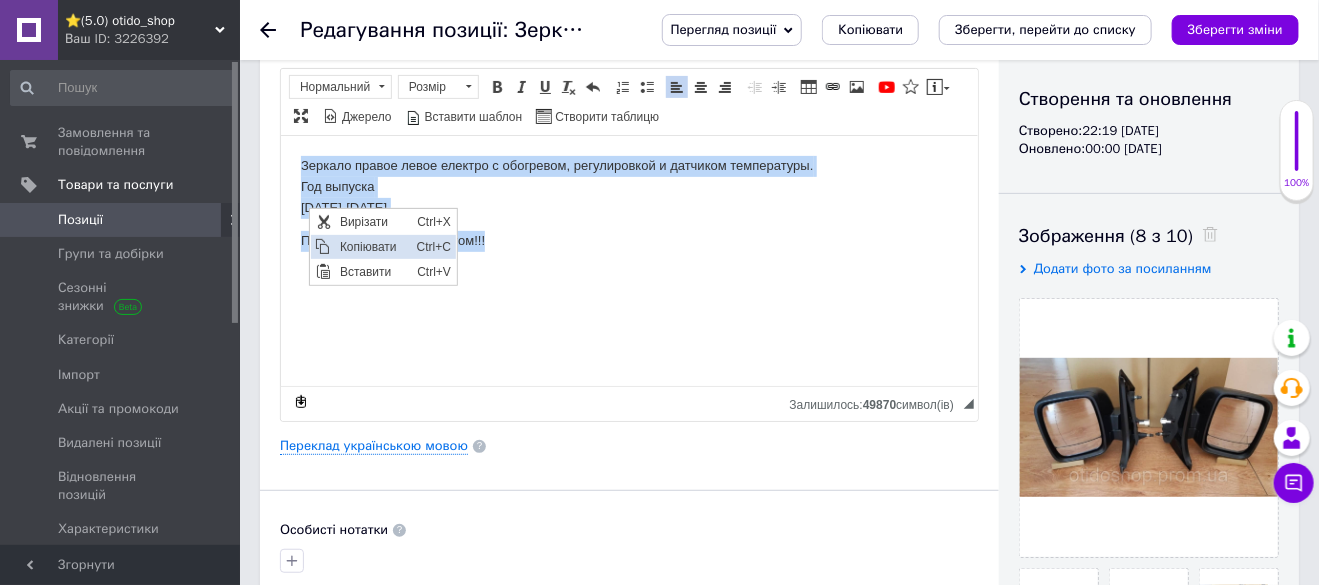 copy on "Зеркало правое левое електро с обогревом, регулировкой и датчиком температуры. Год выпуска [DEMOGRAPHIC_DATA]-[DEMOGRAPHIC_DATA] Продажа только комплектом!!!" 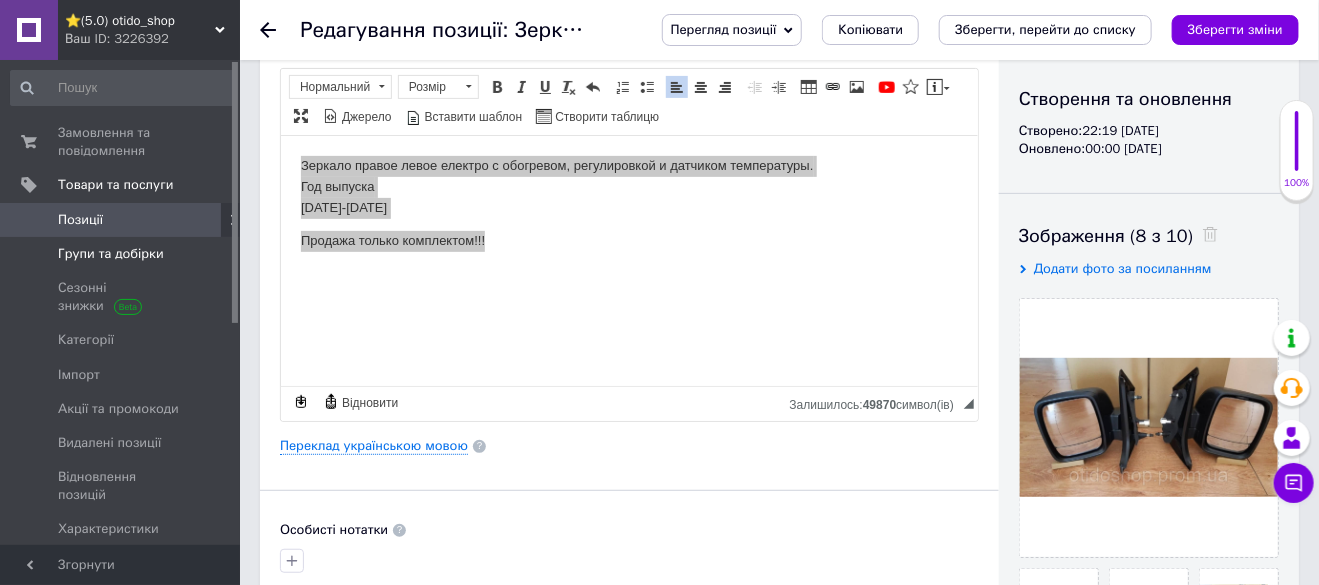 click on "Групи та добірки" at bounding box center [111, 254] 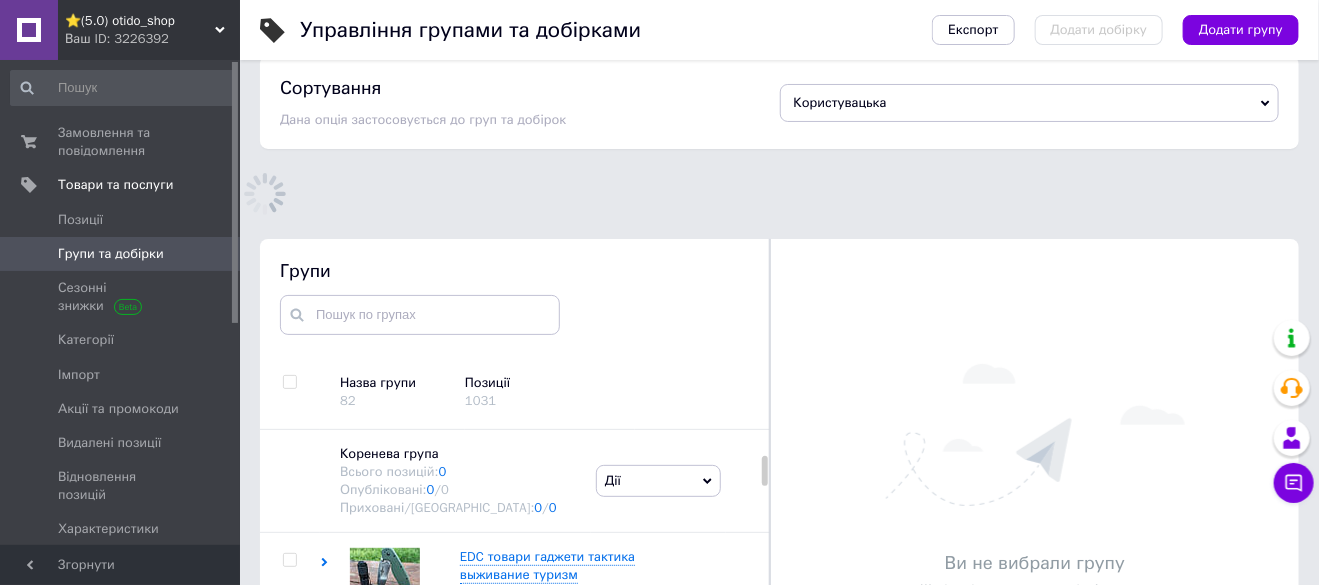 scroll, scrollTop: 92, scrollLeft: 0, axis: vertical 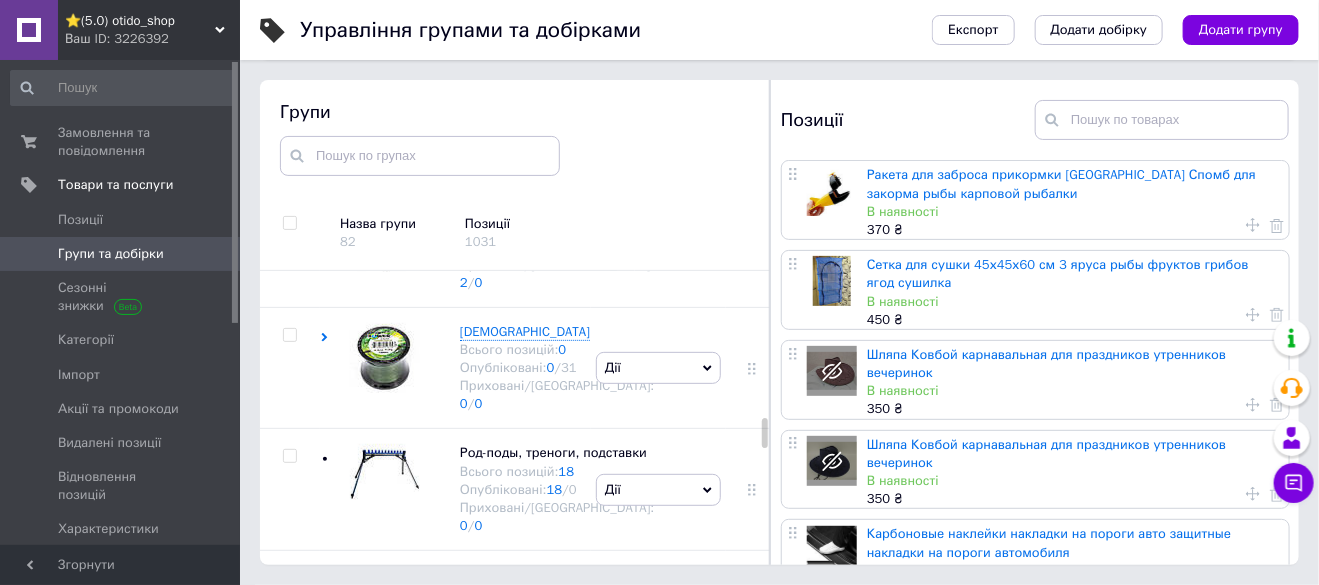 click on "[PERSON_NAME] групу Редагувати групу Додати підгрупу Додати товар Видалити групу" at bounding box center [658, 3] 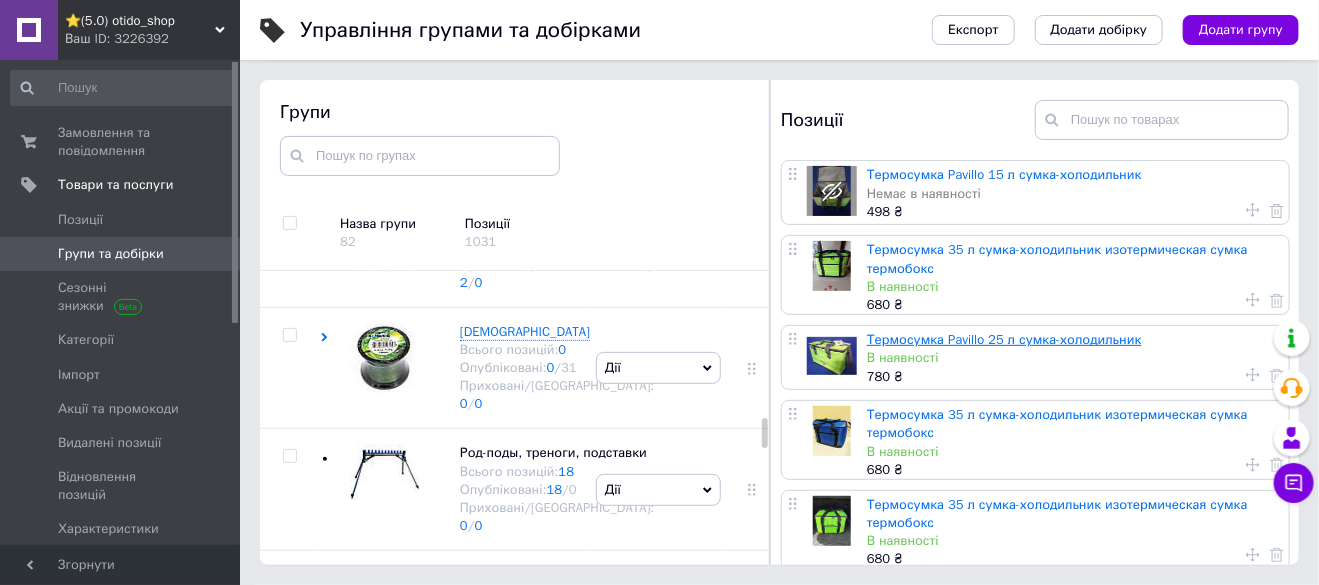 click on "Термосумка Pavillo 25 л сумка-холодильник" at bounding box center [1004, 339] 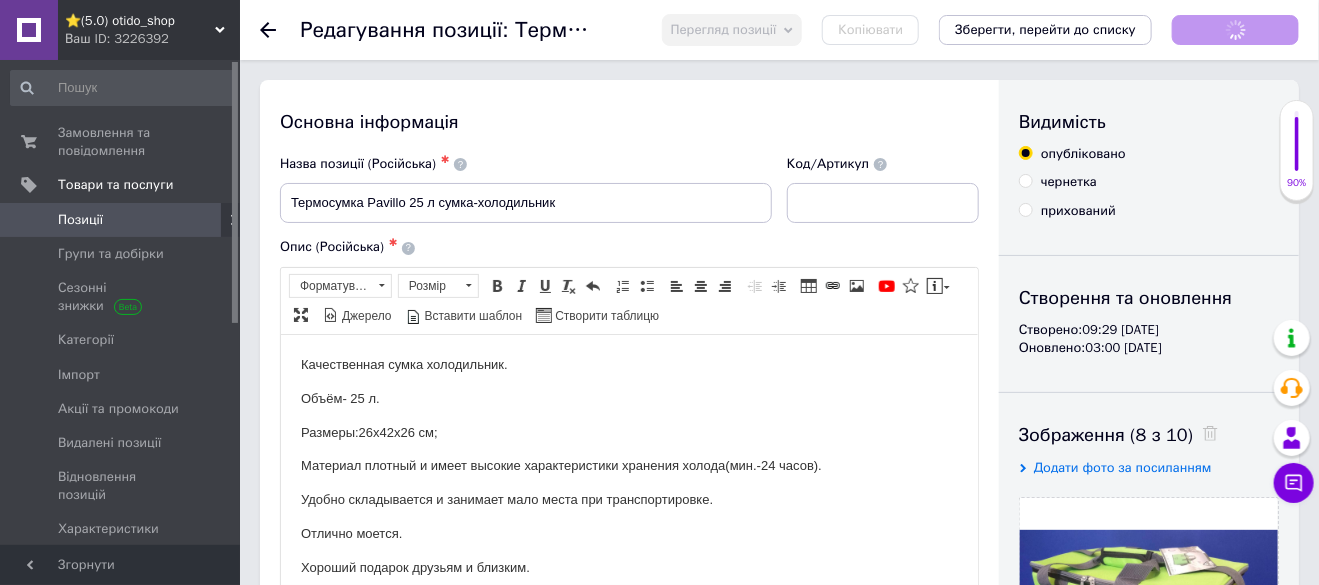 scroll, scrollTop: 0, scrollLeft: 0, axis: both 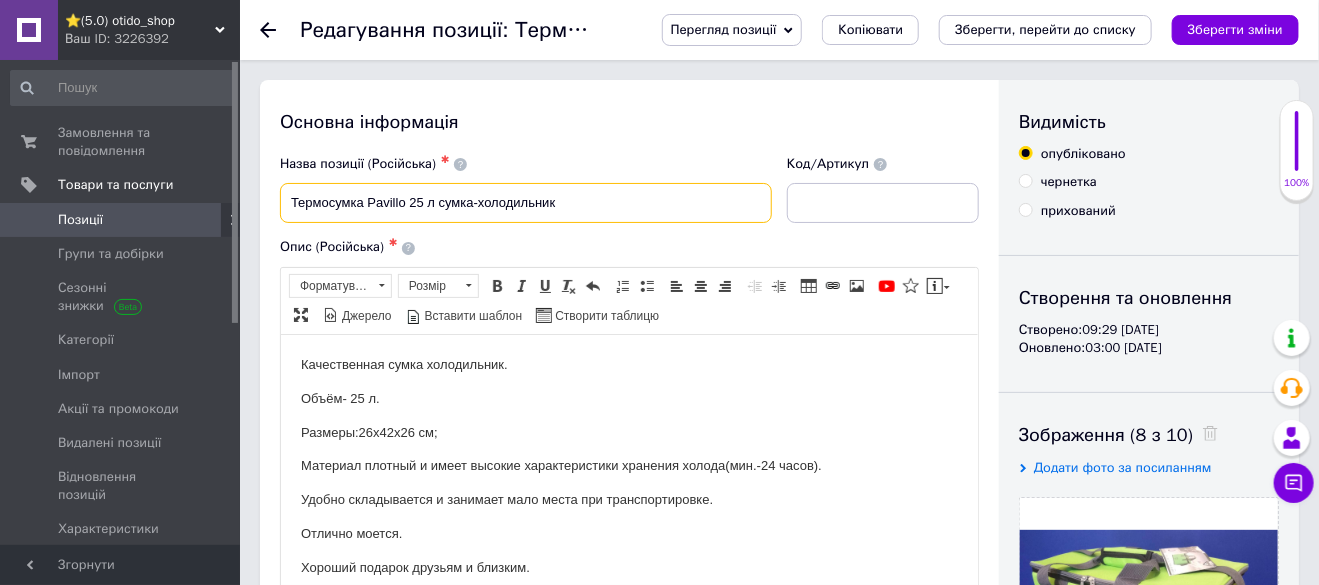 drag, startPoint x: 286, startPoint y: 195, endPoint x: 592, endPoint y: 205, distance: 306.16336 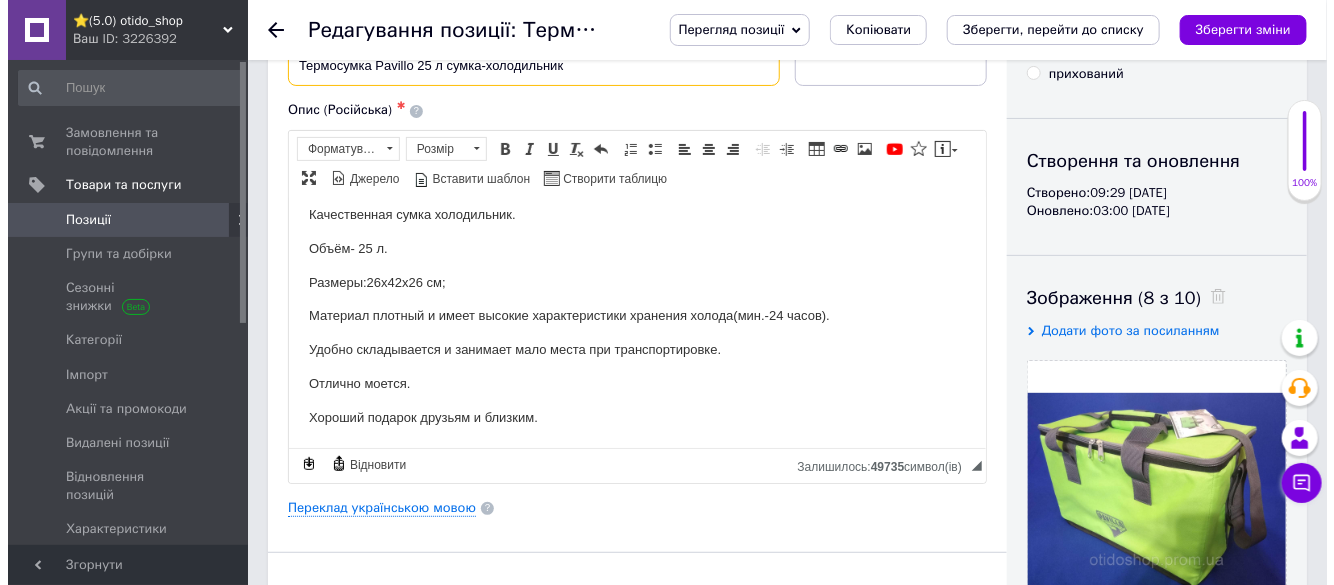 scroll, scrollTop: 199, scrollLeft: 0, axis: vertical 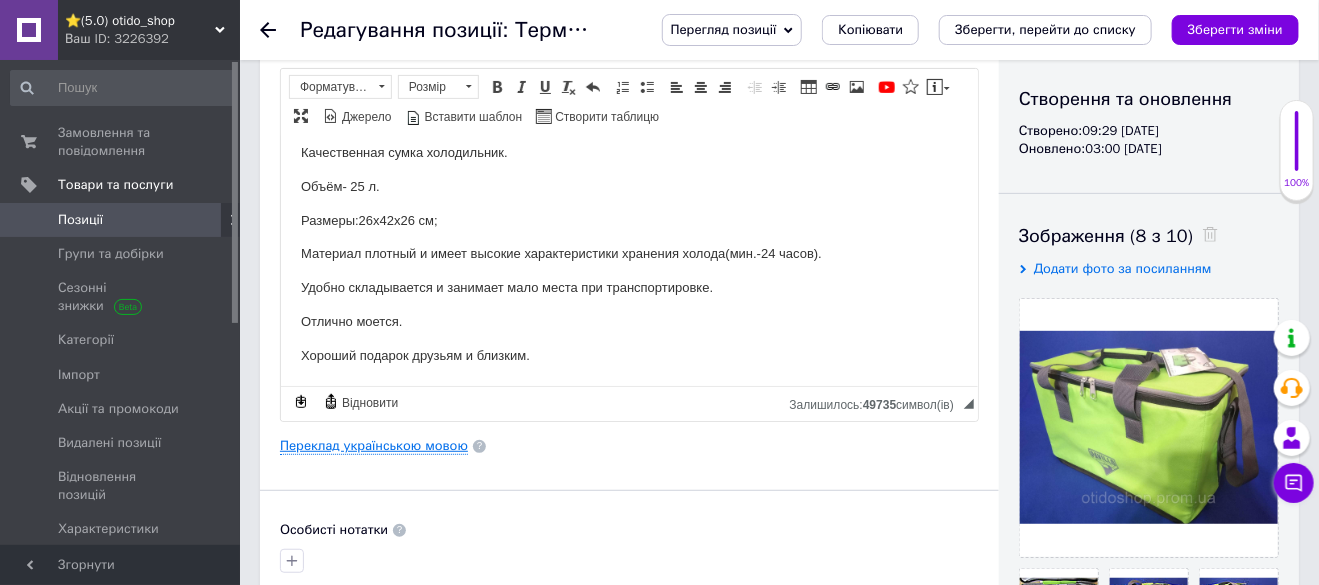 click on "Переклад українською мовою" at bounding box center [374, 446] 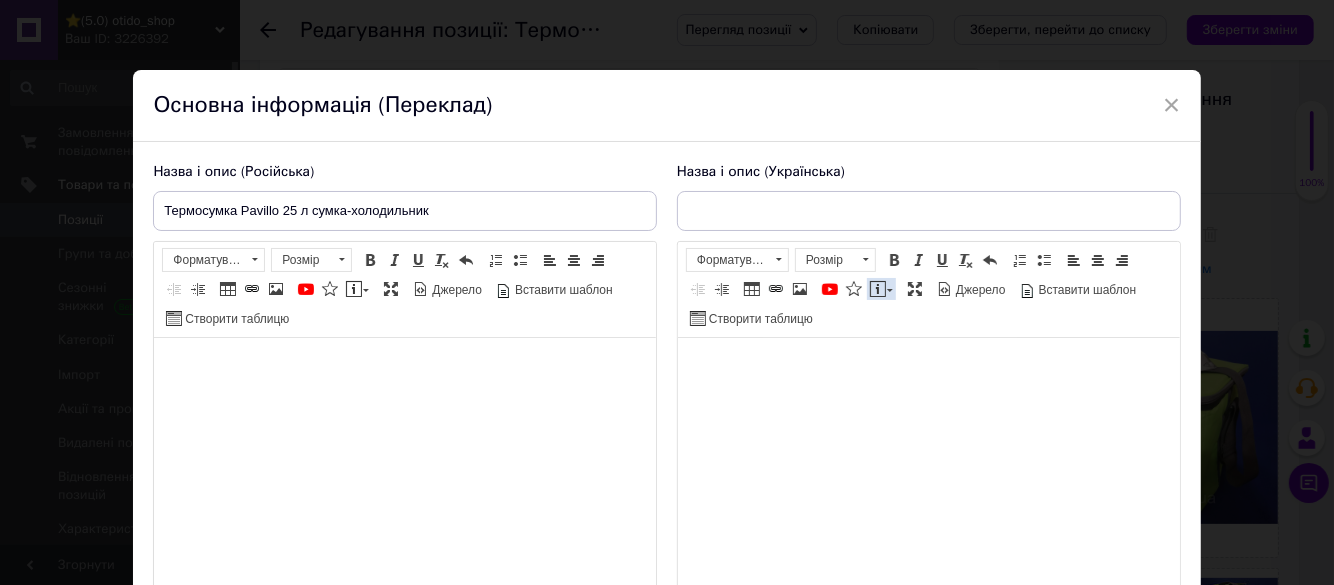 type on "Термосумка 25 л сумка-холодильник Pavillo" 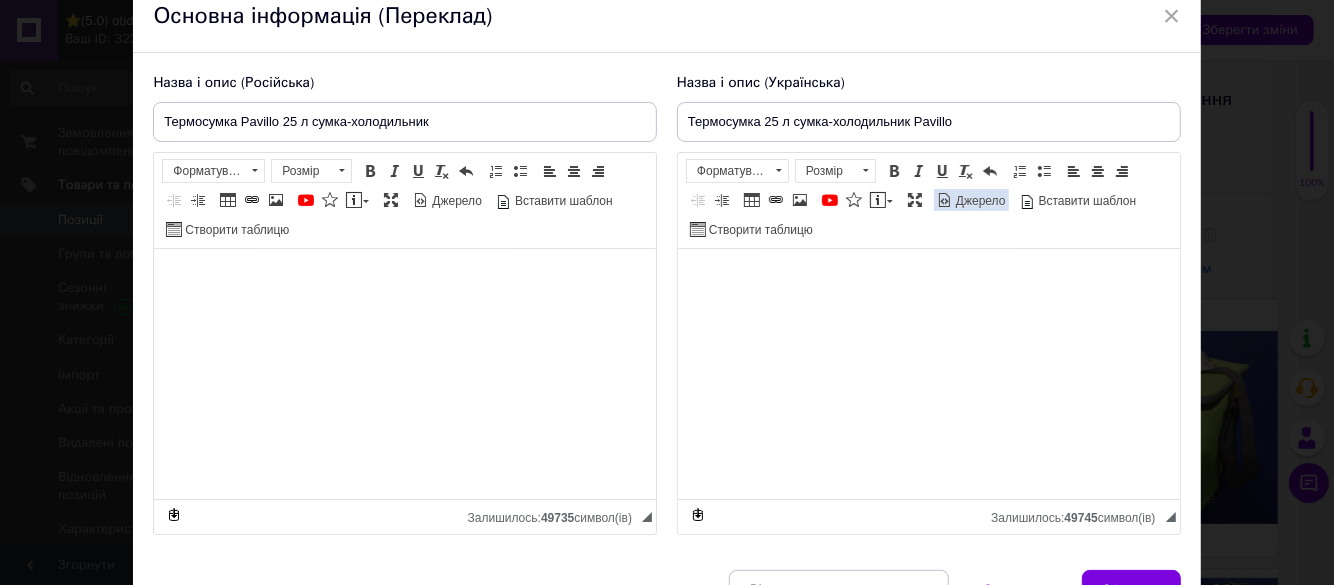 scroll, scrollTop: 99, scrollLeft: 0, axis: vertical 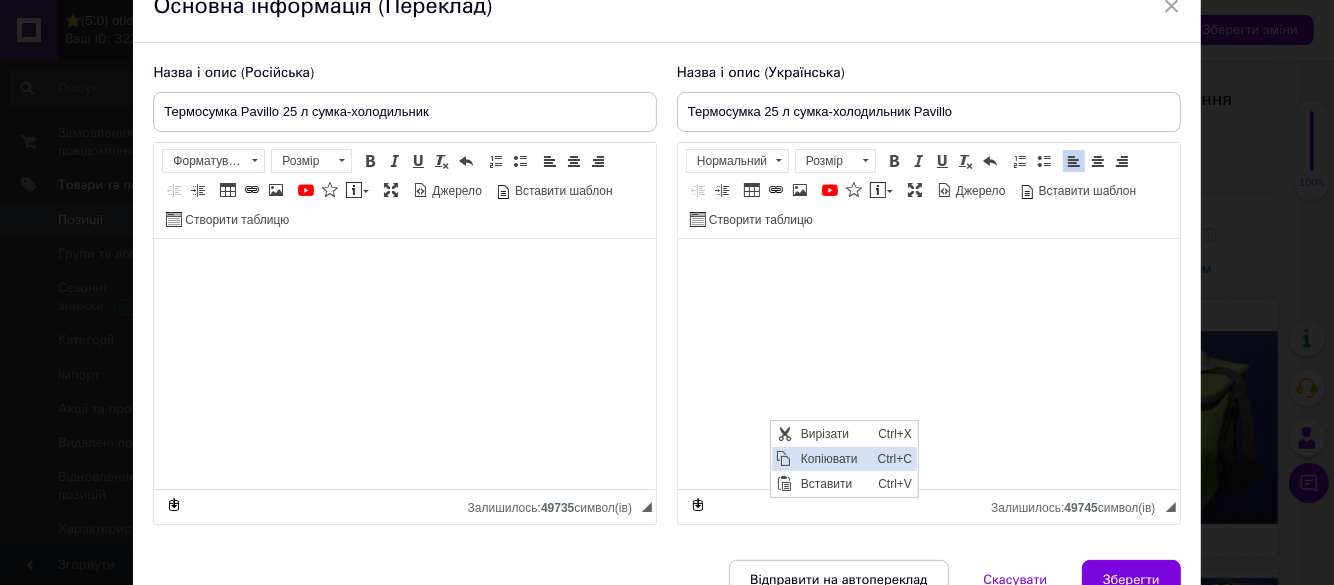 click on "Копіювати" at bounding box center [834, 459] 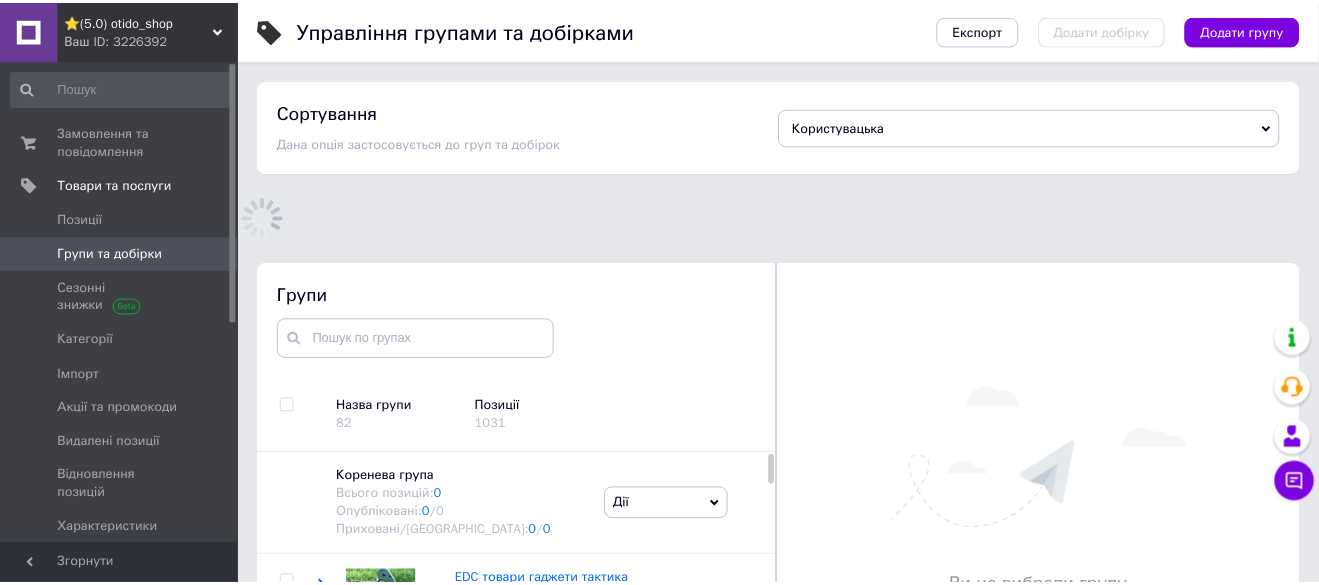 scroll, scrollTop: 76, scrollLeft: 0, axis: vertical 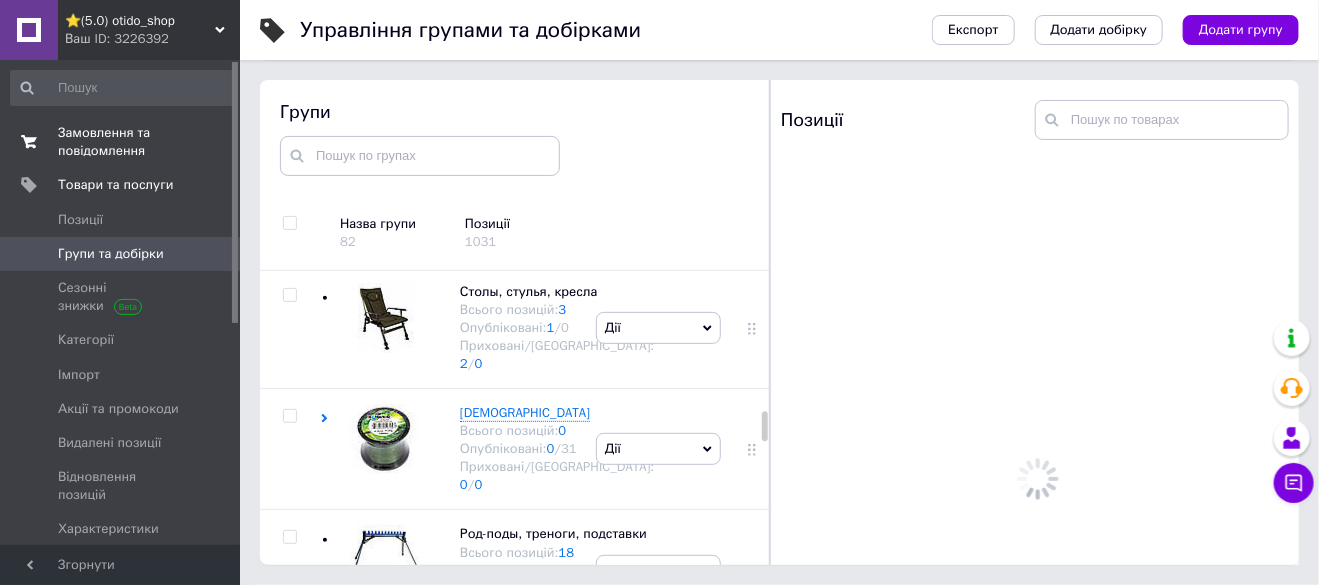 click on "Замовлення та повідомлення" at bounding box center [121, 142] 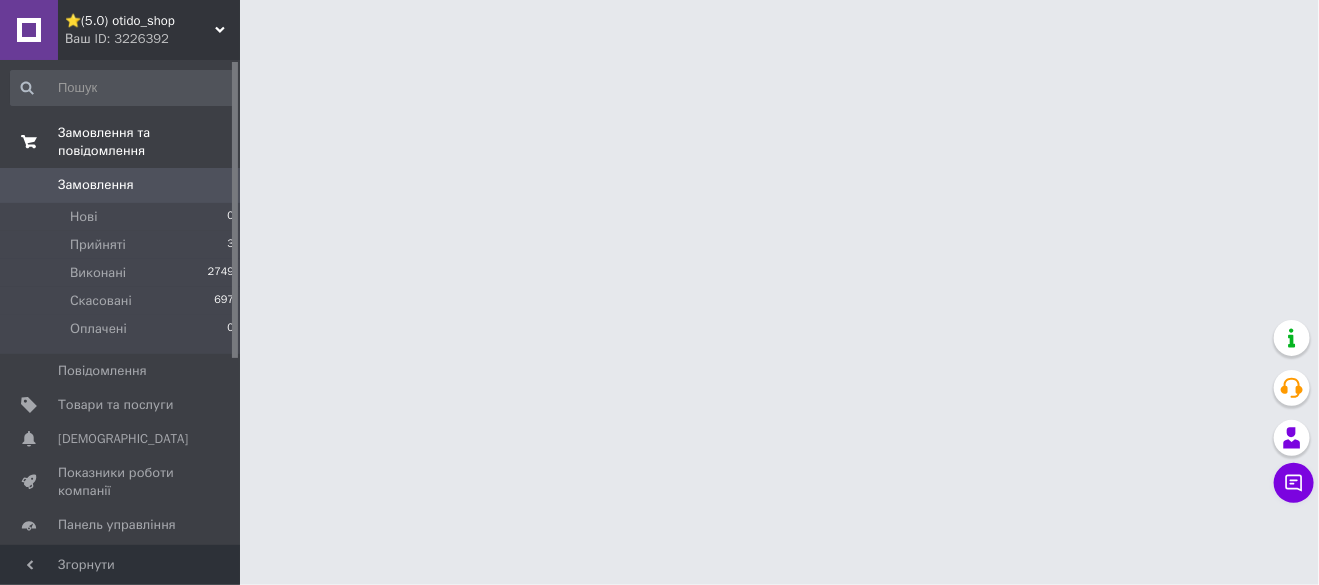 scroll, scrollTop: 0, scrollLeft: 0, axis: both 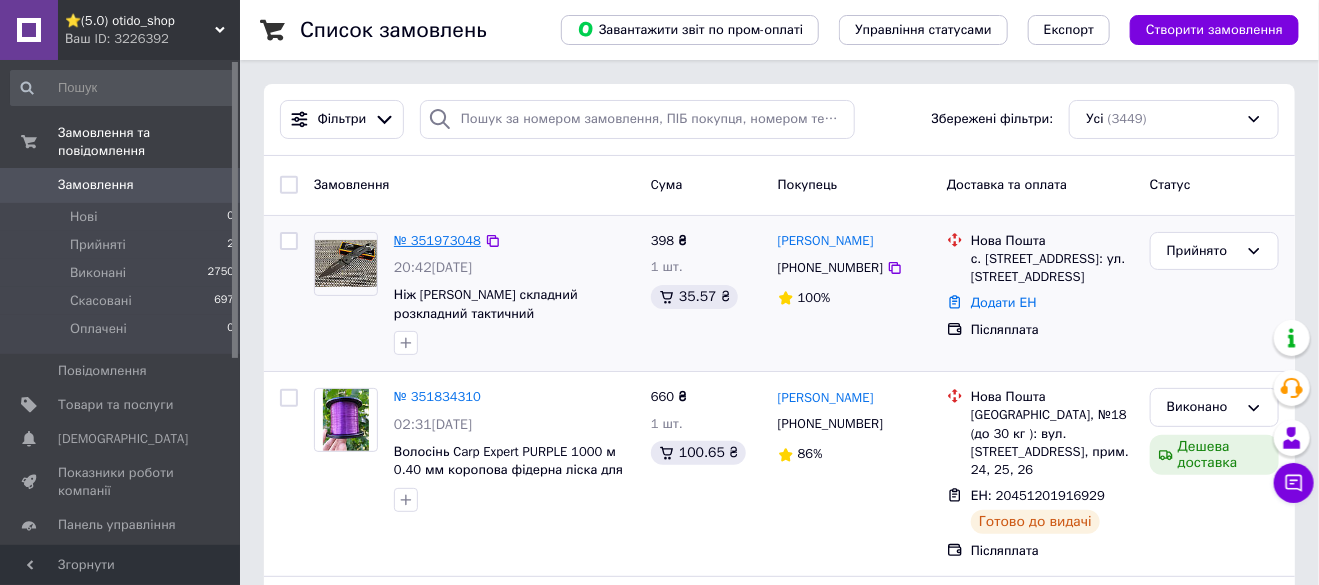 click on "№ 351973048" at bounding box center [437, 240] 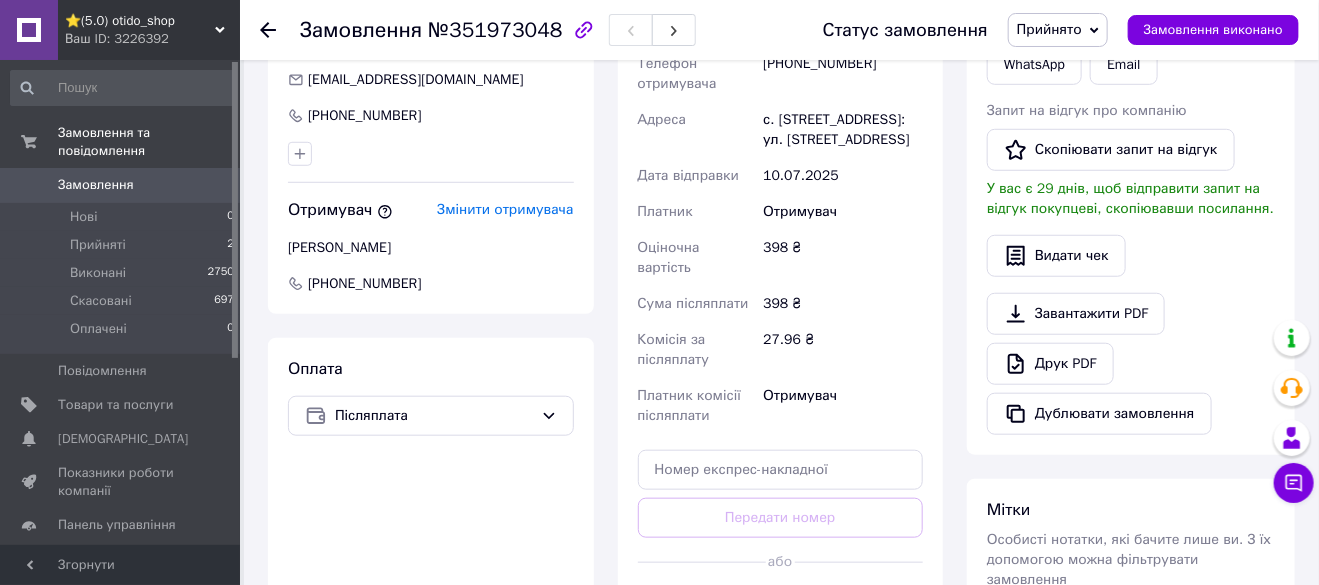 scroll, scrollTop: 499, scrollLeft: 0, axis: vertical 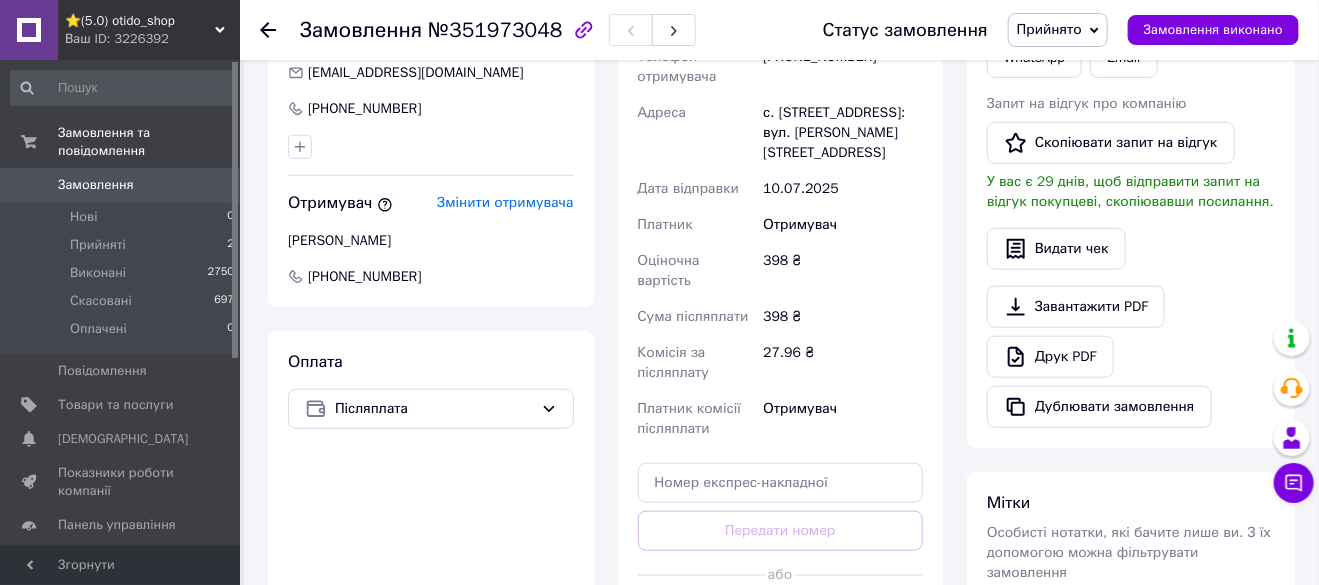 click on "Згенерувати ЕН" at bounding box center (781, 620) 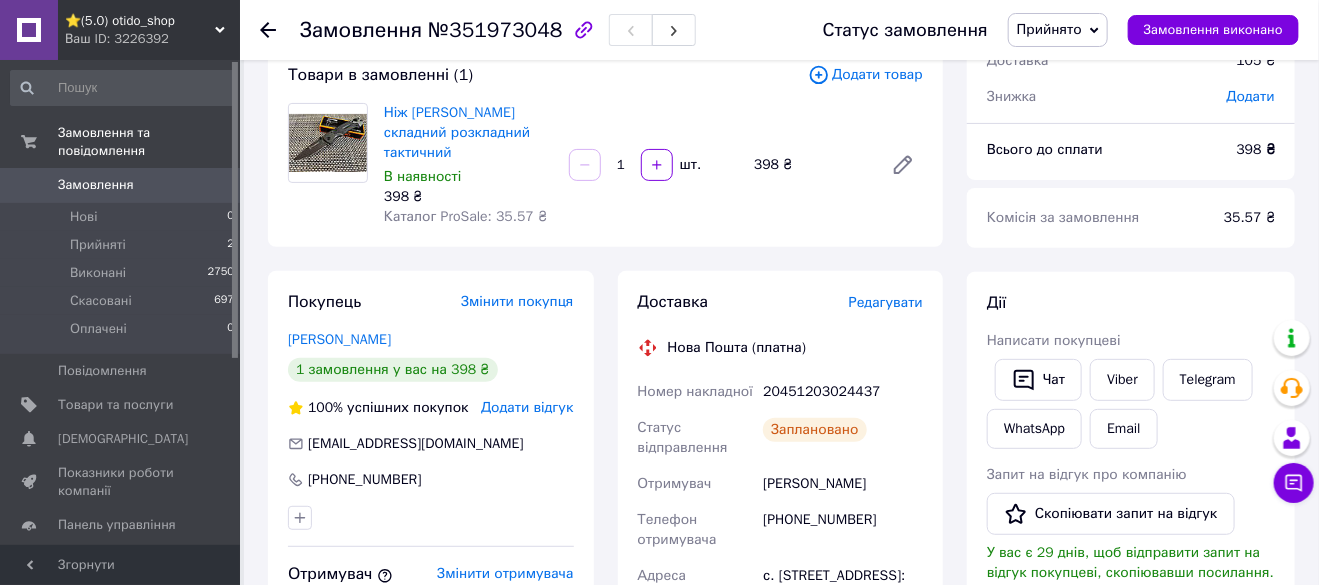scroll, scrollTop: 99, scrollLeft: 0, axis: vertical 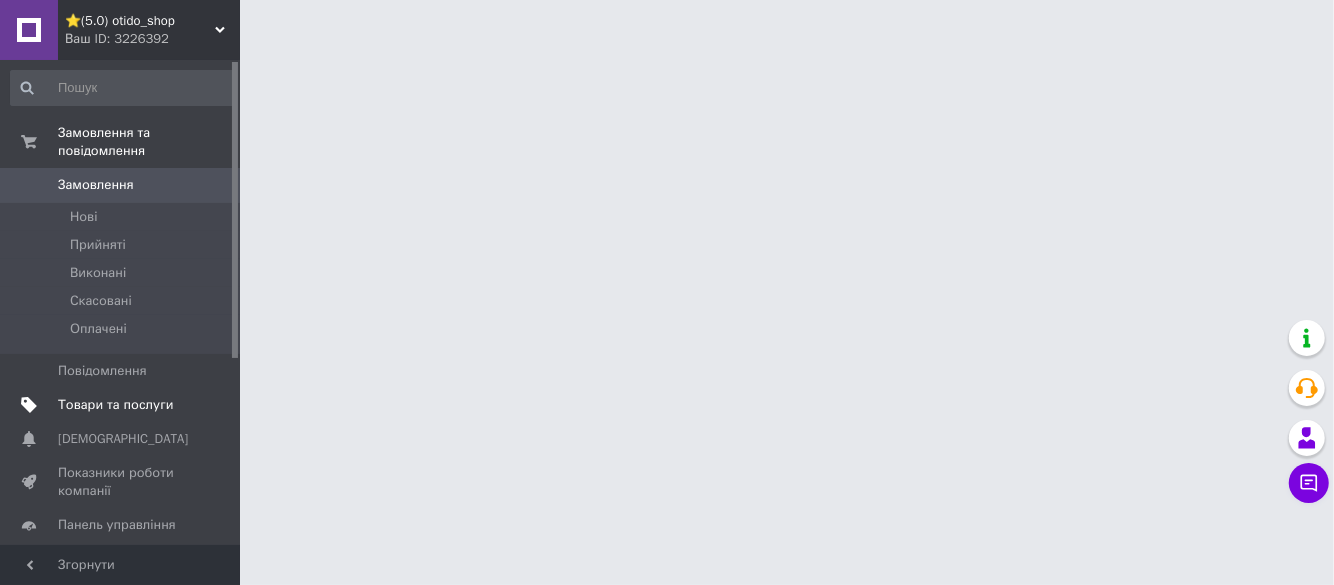 click on "Товари та послуги" at bounding box center [115, 405] 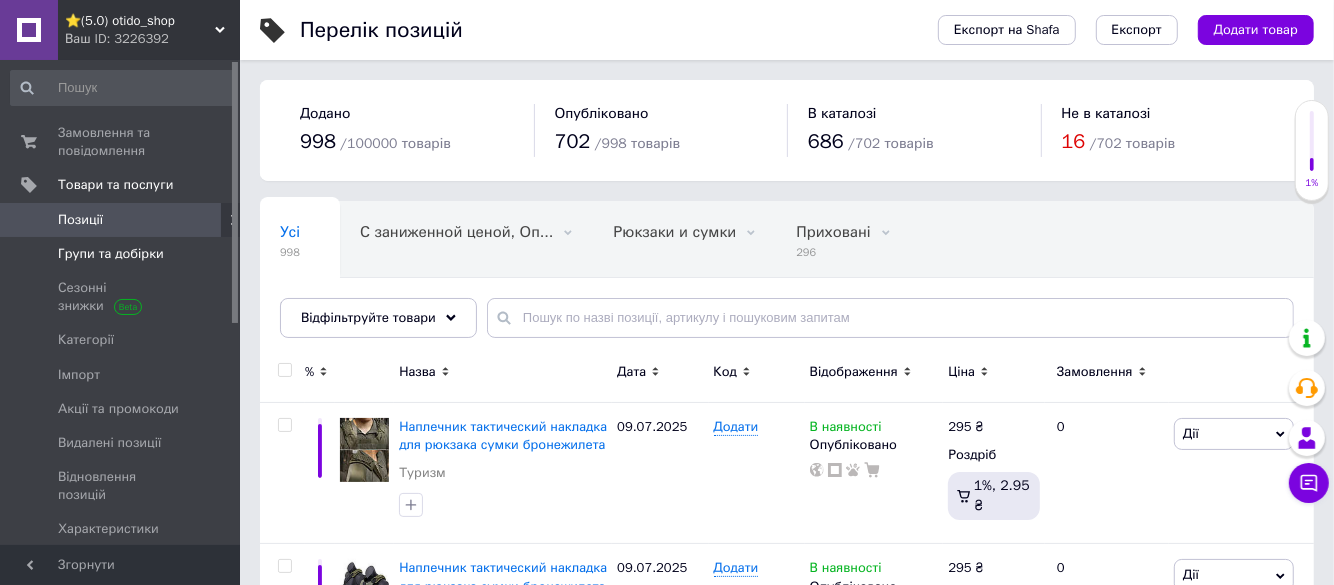 click on "Групи та добірки" at bounding box center (121, 254) 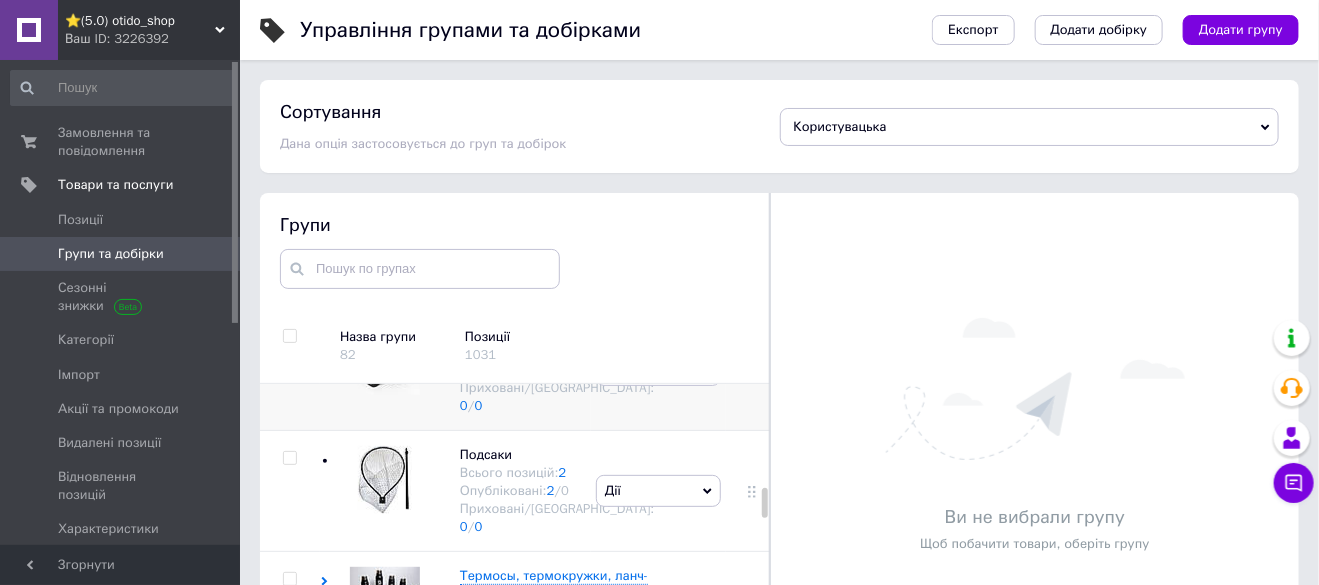 scroll, scrollTop: 1699, scrollLeft: 0, axis: vertical 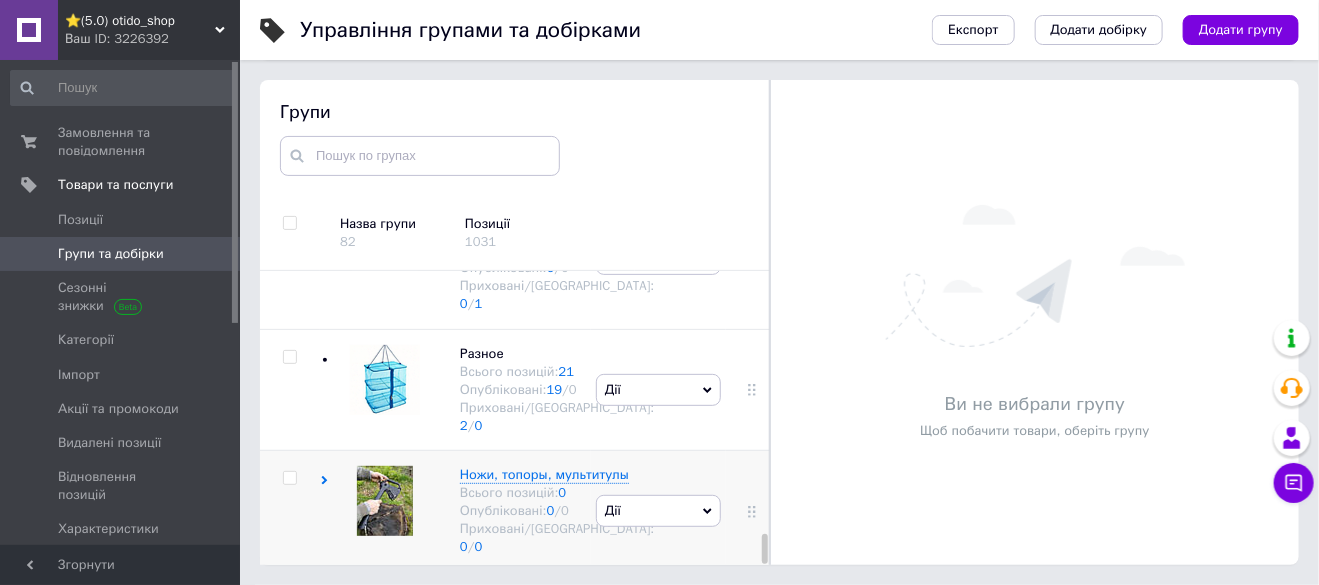 click 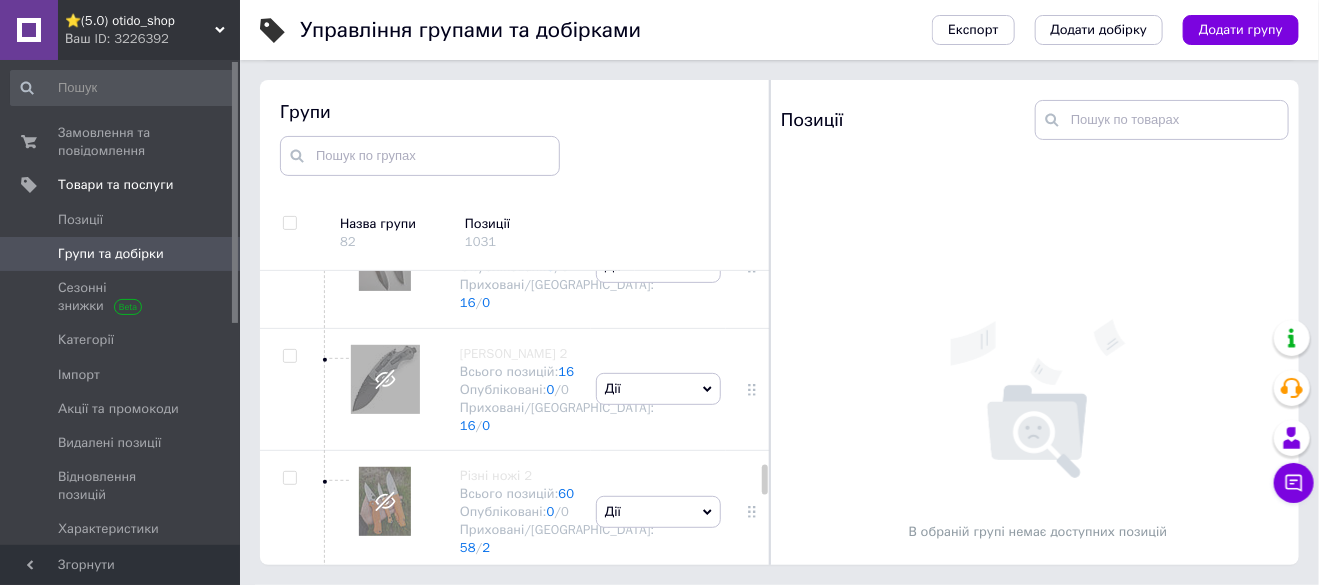 scroll, scrollTop: 3416, scrollLeft: 0, axis: vertical 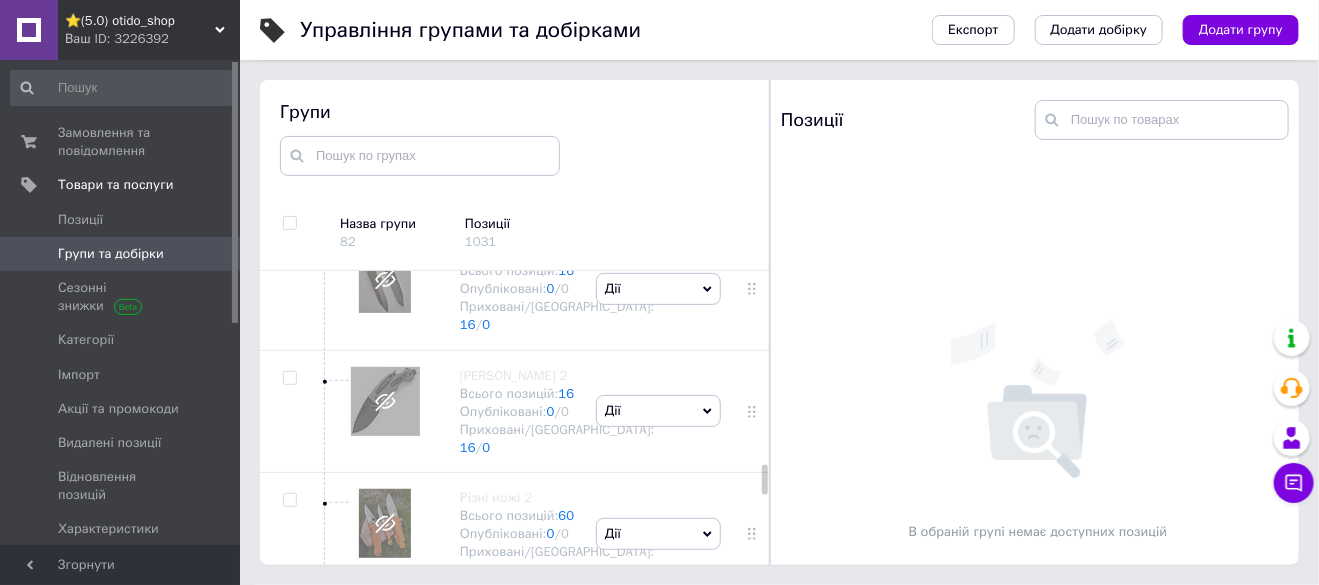 click on "Дії Опублікувати групу Редагувати групу Додати підгрупу Додати товар Видалити групу" at bounding box center (658, -201) 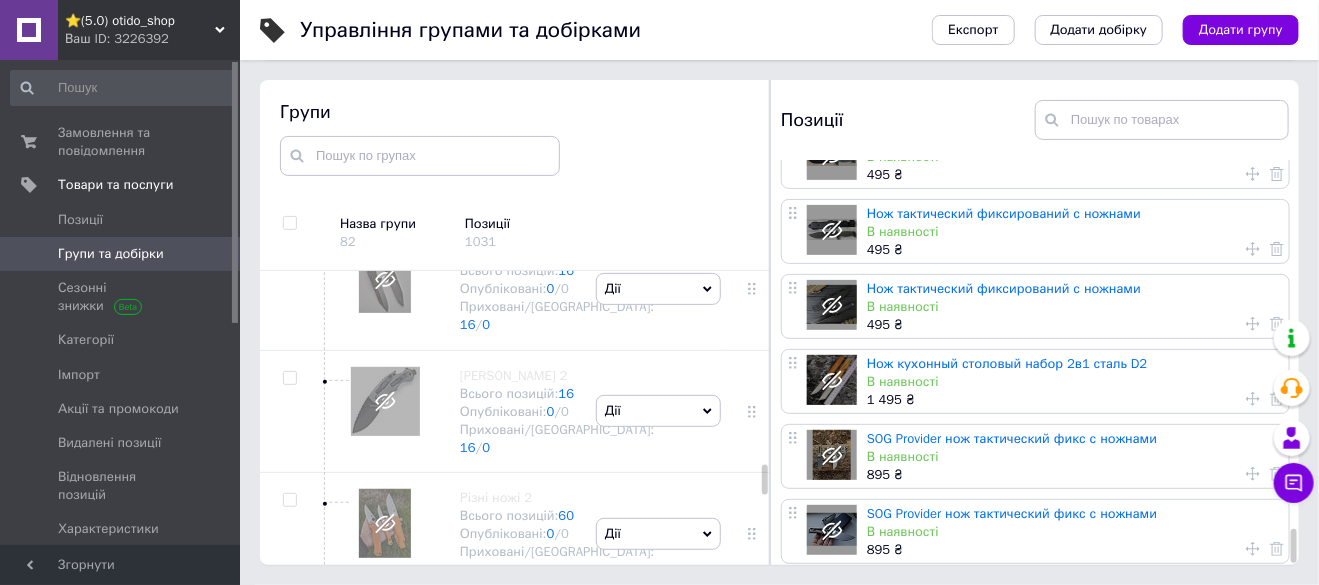 scroll, scrollTop: 4435, scrollLeft: 0, axis: vertical 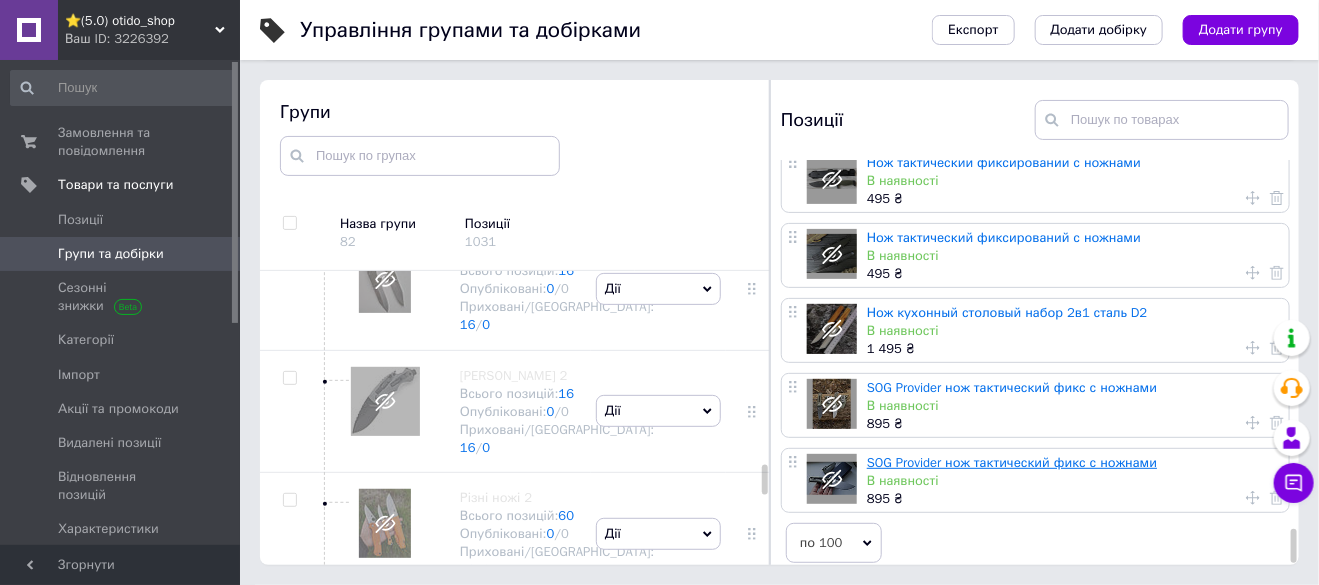 click on "SOG Provider нож тактический фикс с ножнами" at bounding box center (1012, 462) 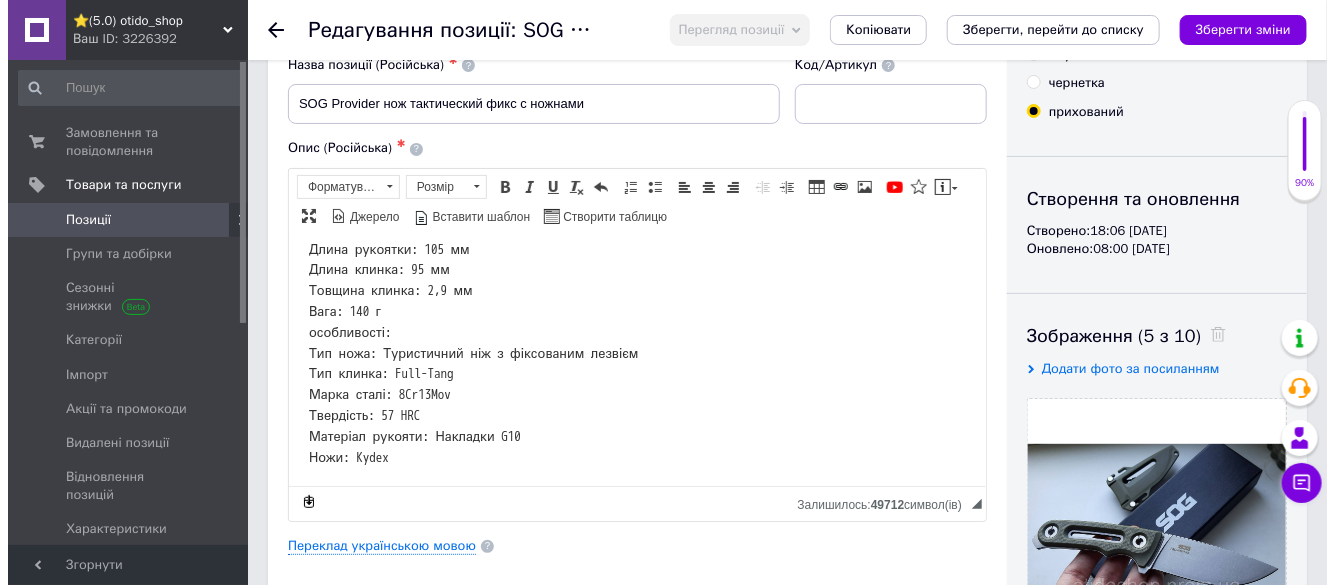 scroll, scrollTop: 60, scrollLeft: 0, axis: vertical 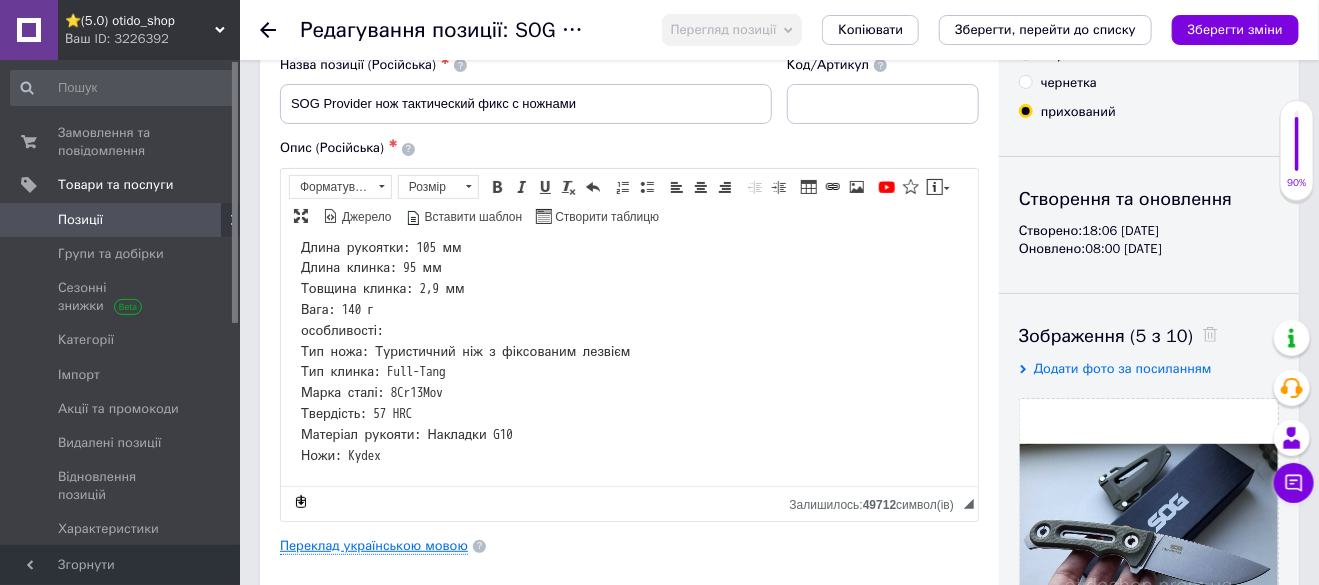 click on "Переклад українською мовою" at bounding box center [374, 546] 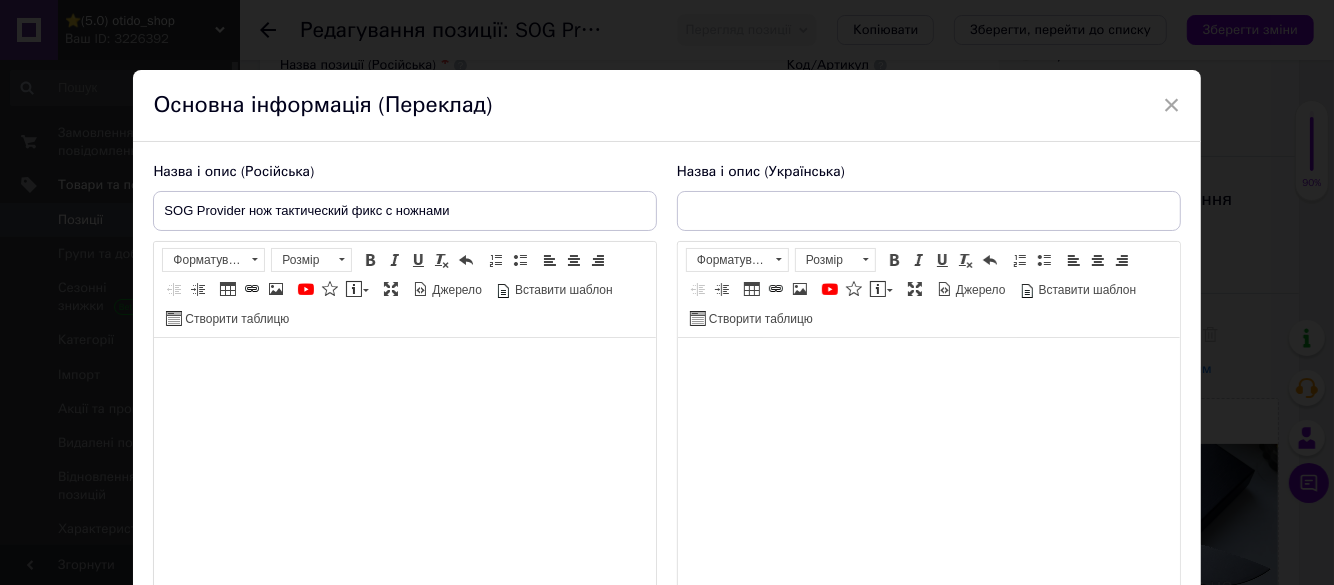 type on "SOG Provider ніж тактичний фіксований з ножнами" 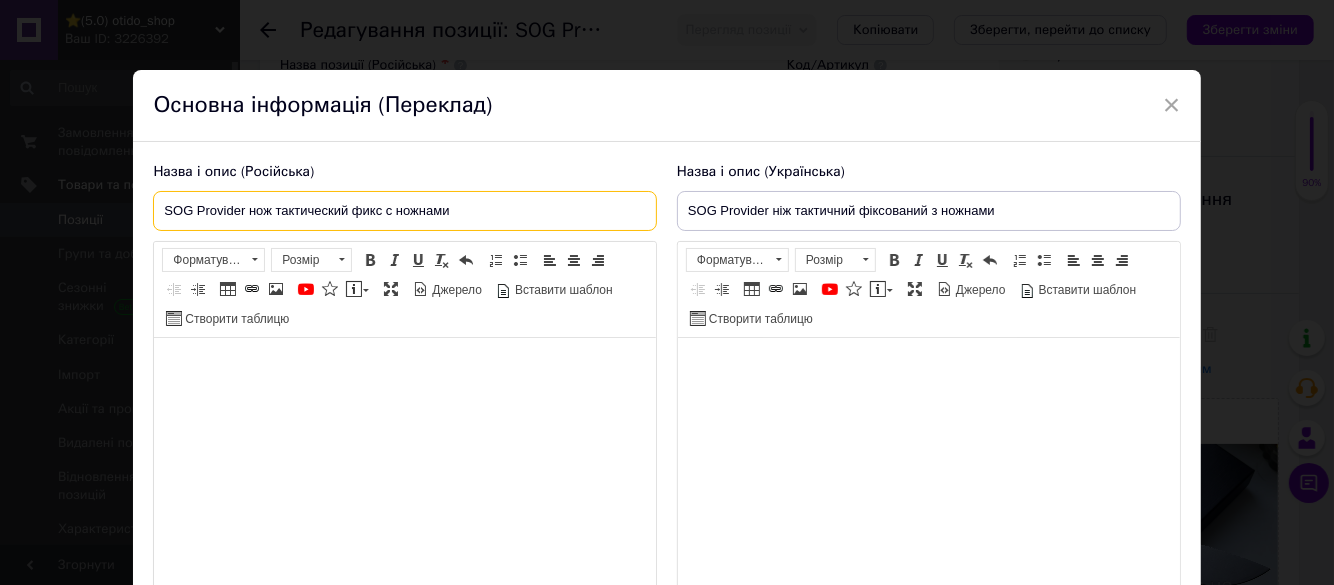 drag, startPoint x: 162, startPoint y: 213, endPoint x: 243, endPoint y: 222, distance: 81.49847 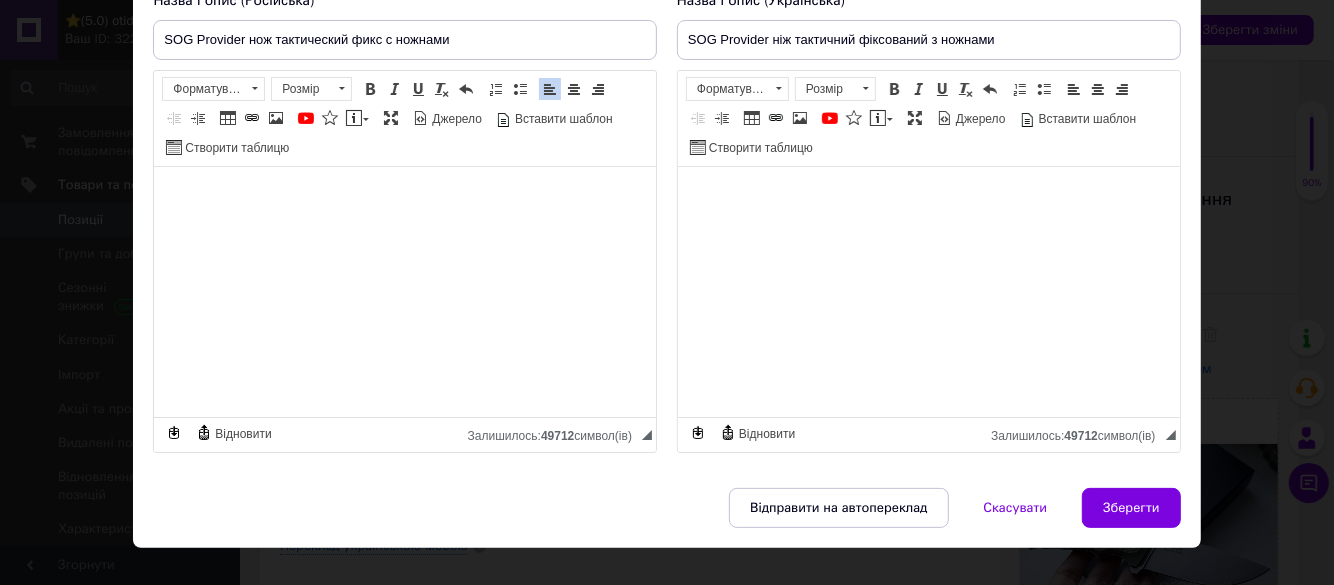 scroll, scrollTop: 177, scrollLeft: 0, axis: vertical 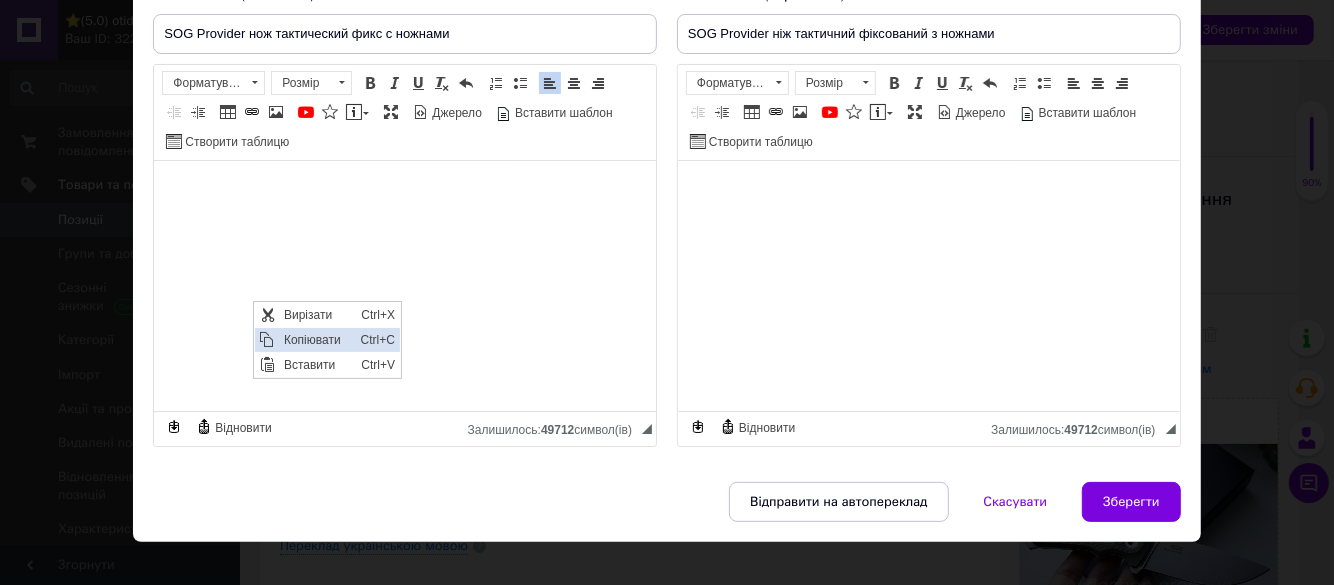click on "Копіювати" at bounding box center (316, 340) 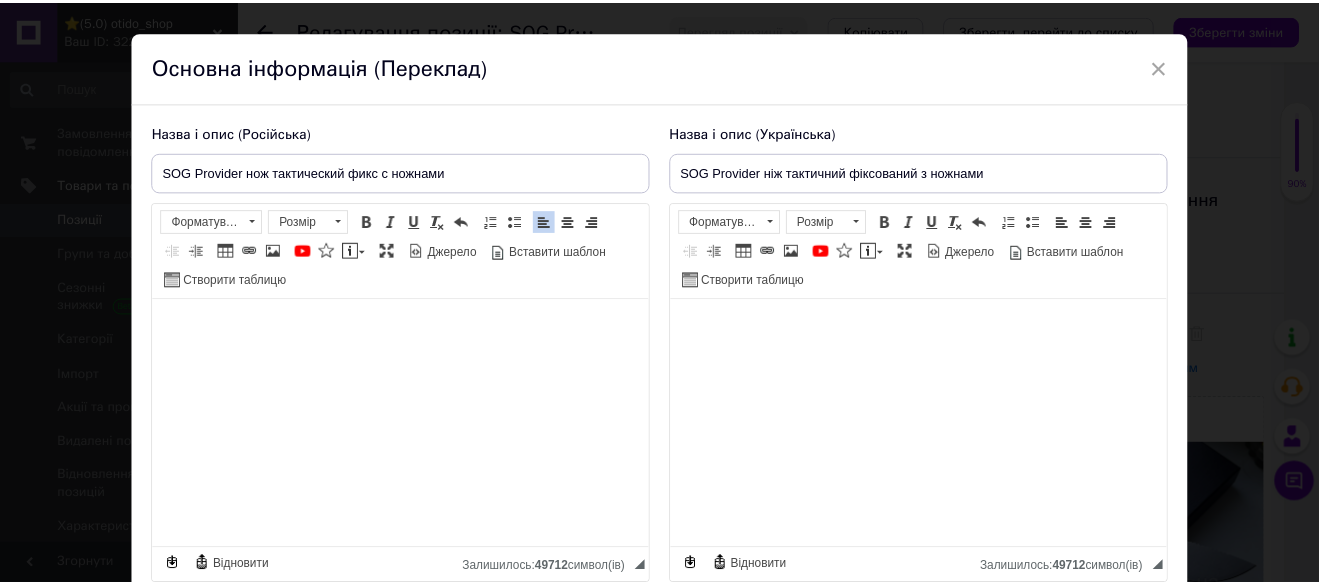 scroll, scrollTop: 0, scrollLeft: 0, axis: both 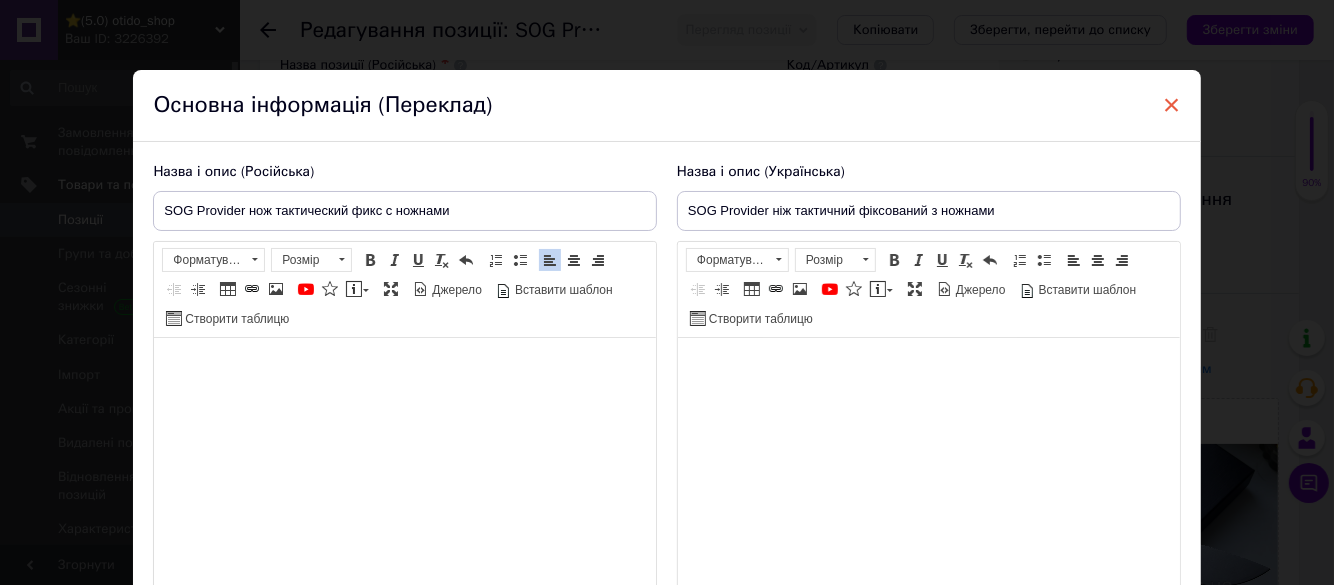click on "×" at bounding box center [1172, 105] 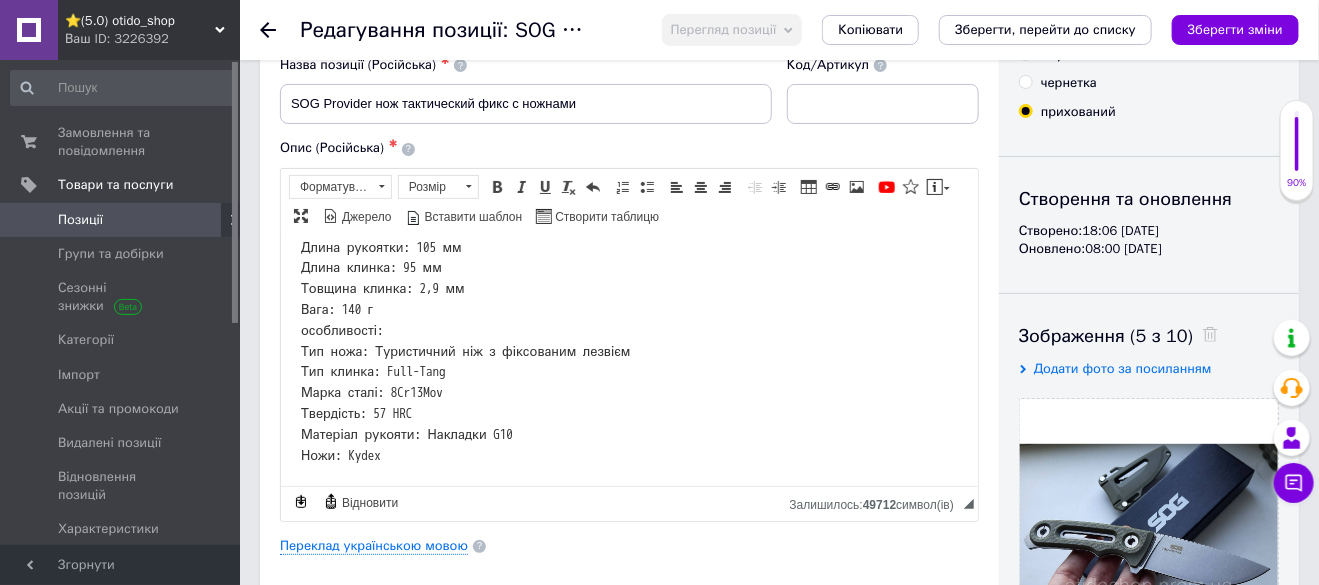 click on "Позиції" at bounding box center [121, 220] 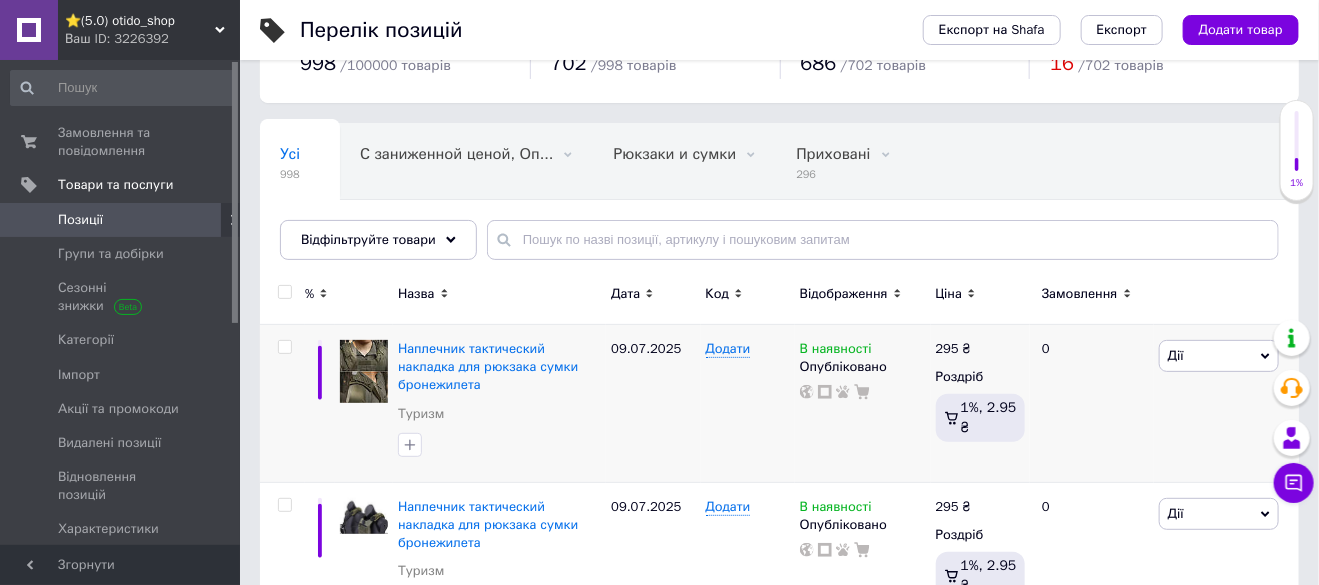 scroll, scrollTop: 99, scrollLeft: 0, axis: vertical 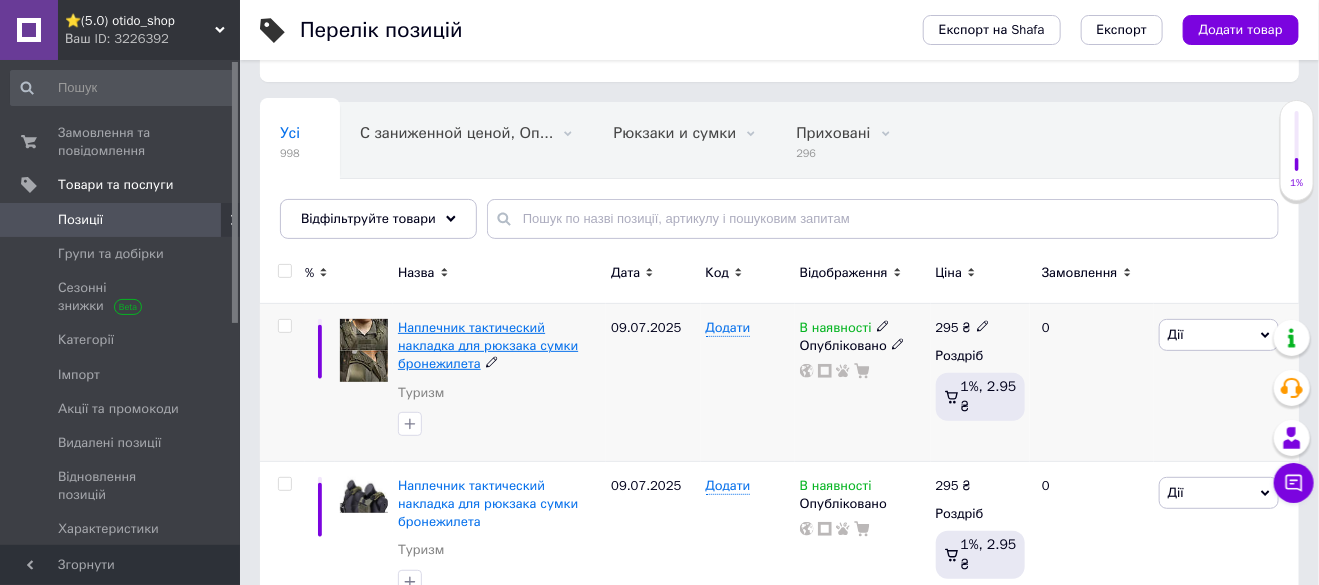click on "Наплечник тактический накладка для рюкзака сумки бронежилета" at bounding box center (488, 345) 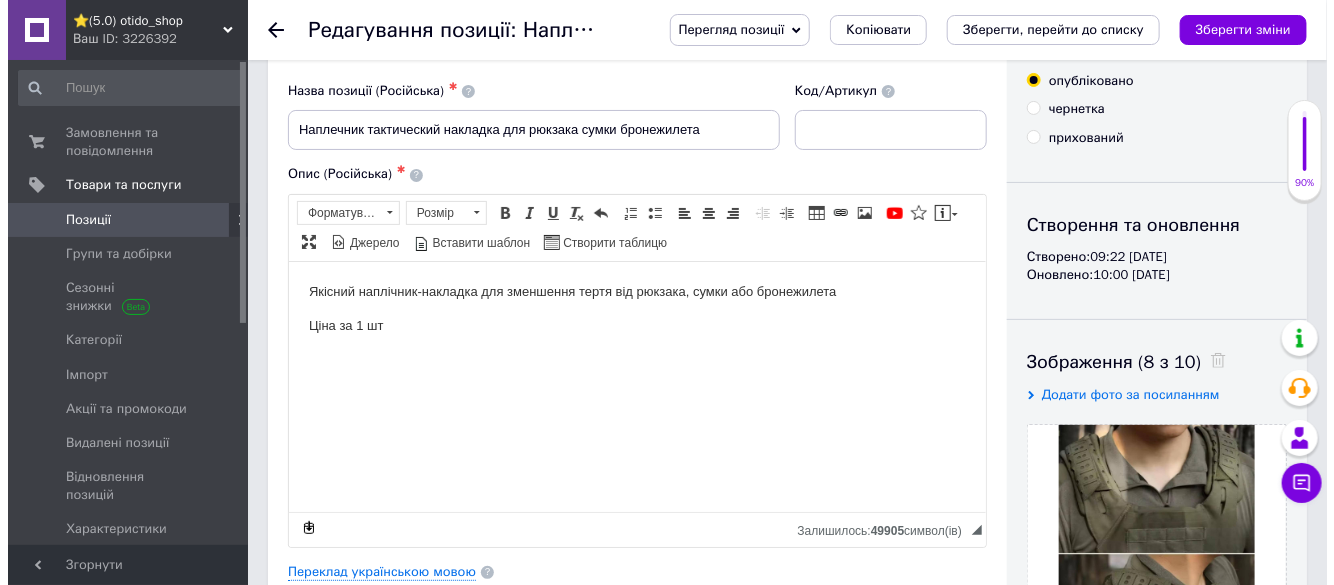 scroll, scrollTop: 199, scrollLeft: 0, axis: vertical 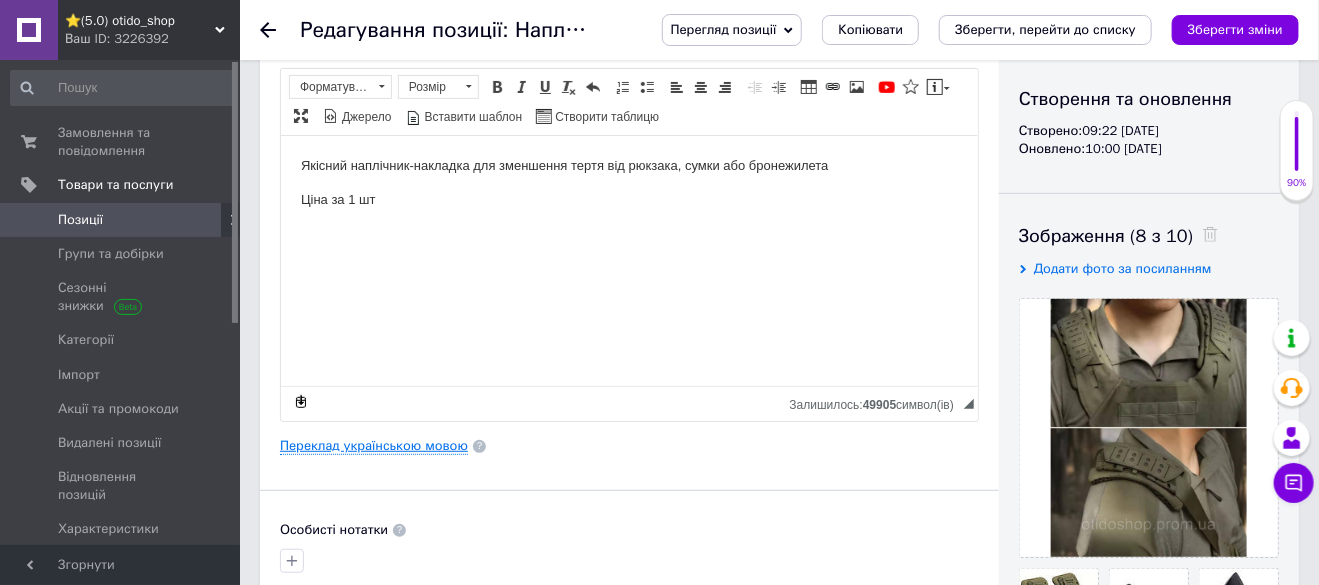 click on "Переклад українською мовою" at bounding box center (374, 446) 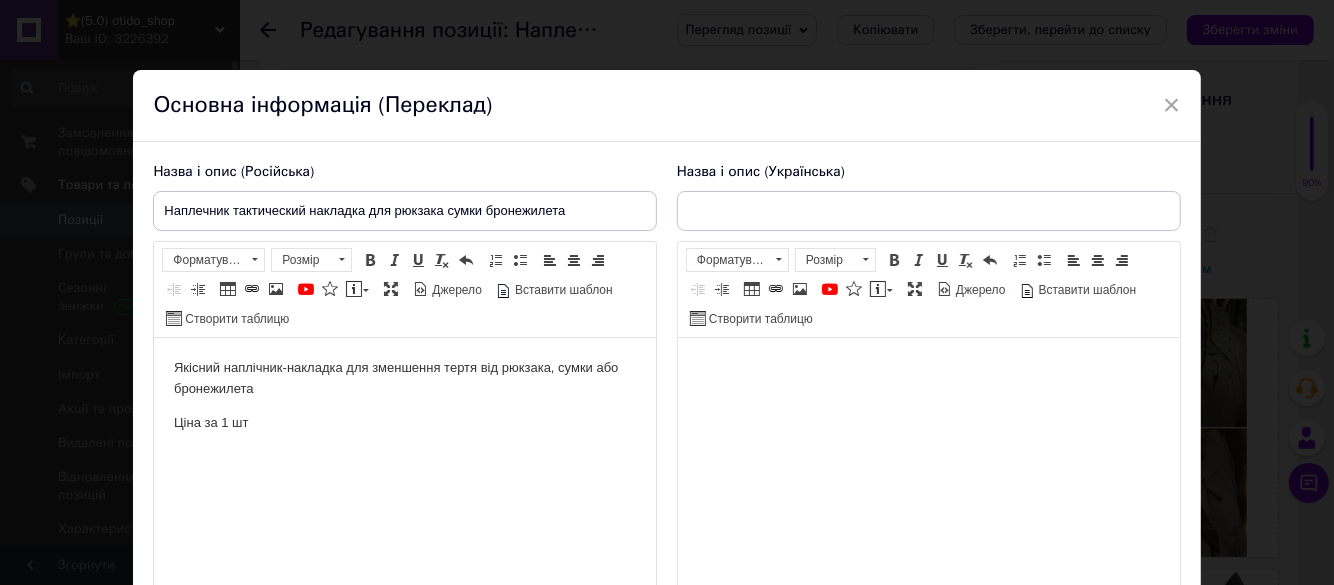 scroll, scrollTop: 0, scrollLeft: 0, axis: both 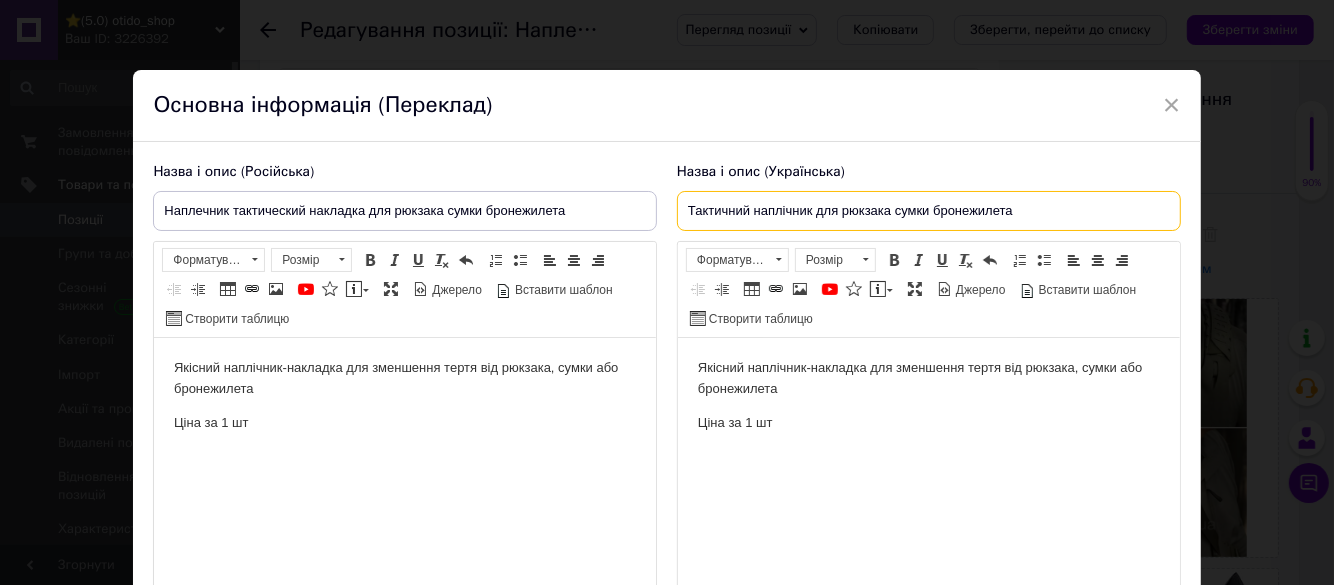drag, startPoint x: 680, startPoint y: 204, endPoint x: 1054, endPoint y: 198, distance: 374.04813 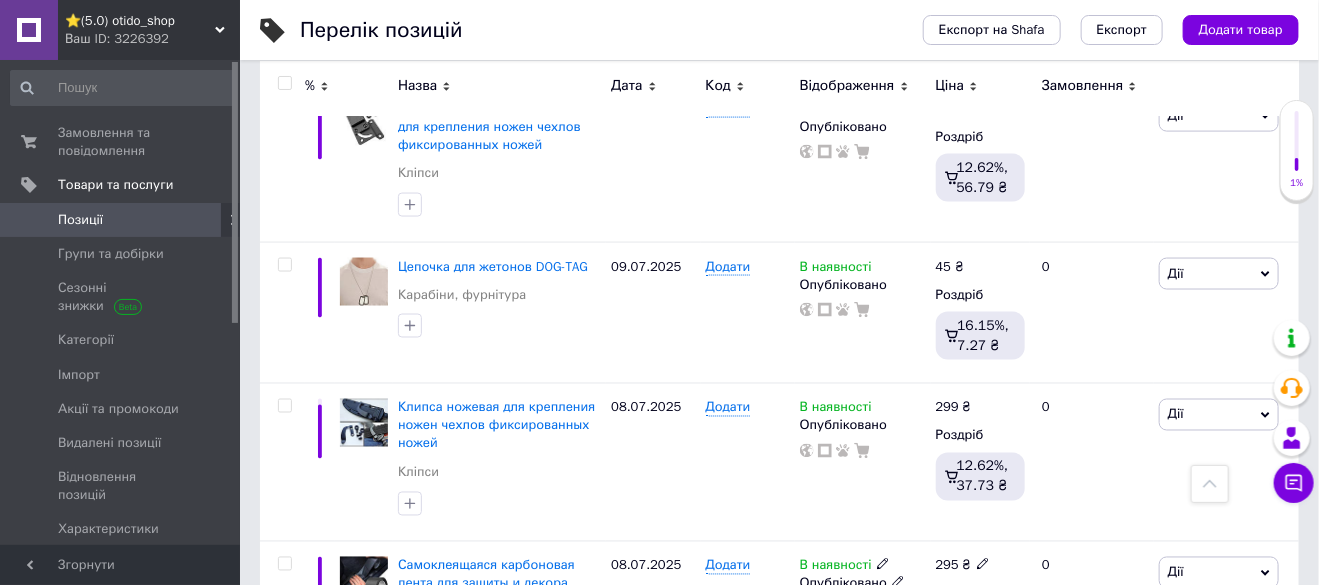 scroll, scrollTop: 1100, scrollLeft: 0, axis: vertical 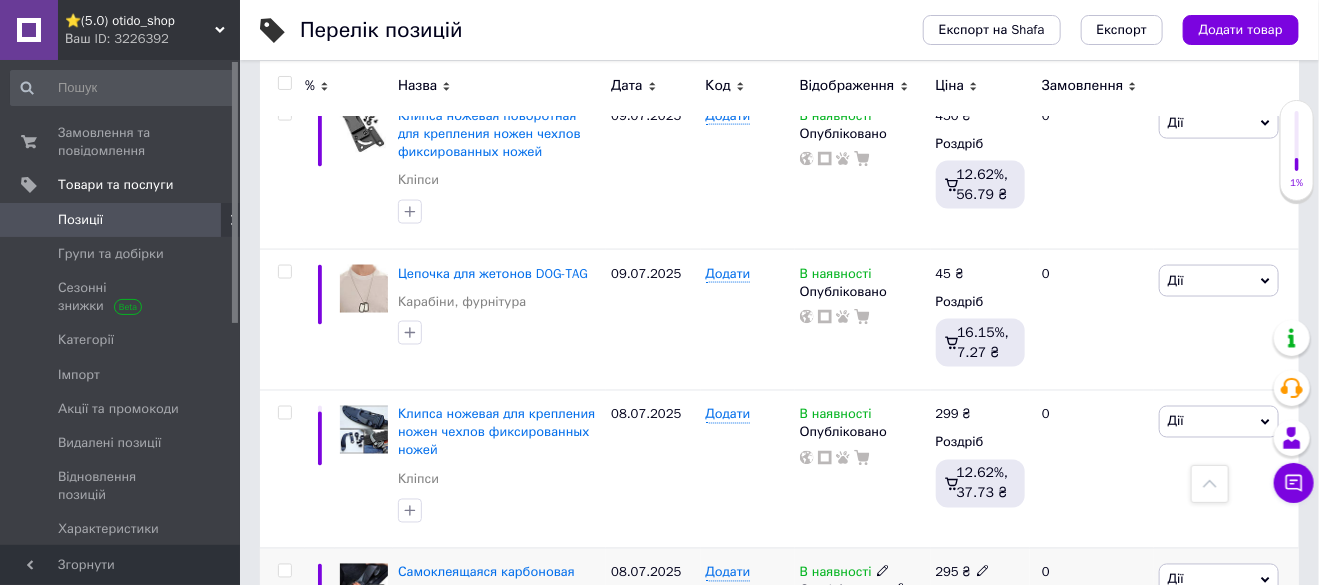 click on "Самоклеящаяся карбоновая лента для защиты и декора деталей авто 10см х1м Разное" at bounding box center (499, 610) 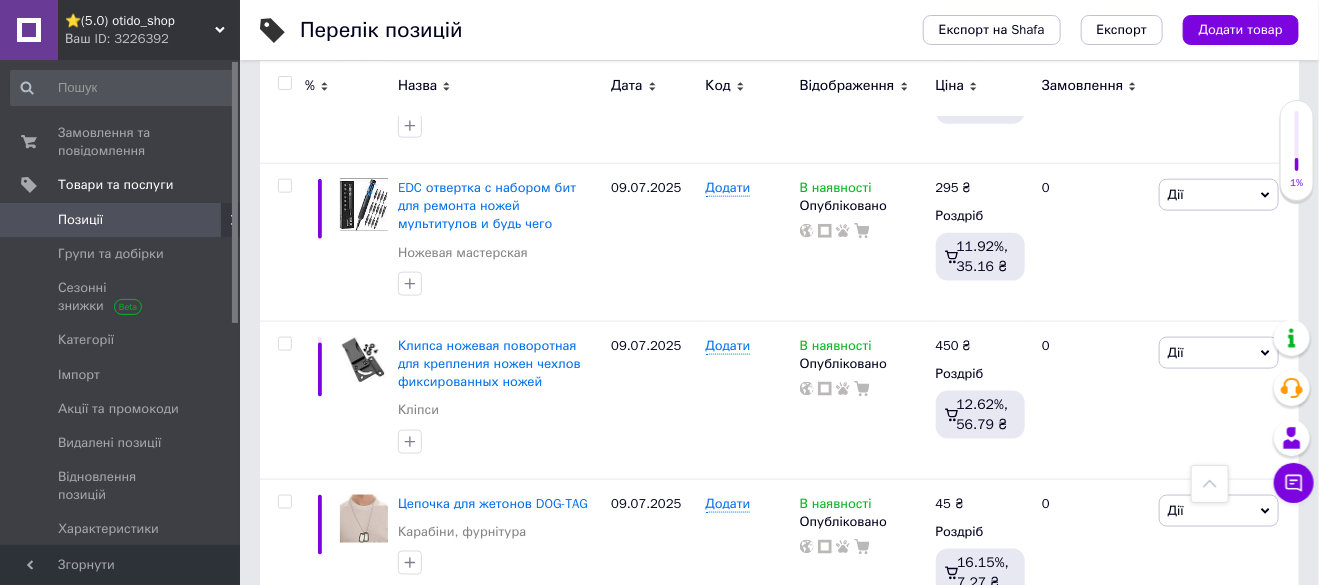 scroll, scrollTop: 799, scrollLeft: 0, axis: vertical 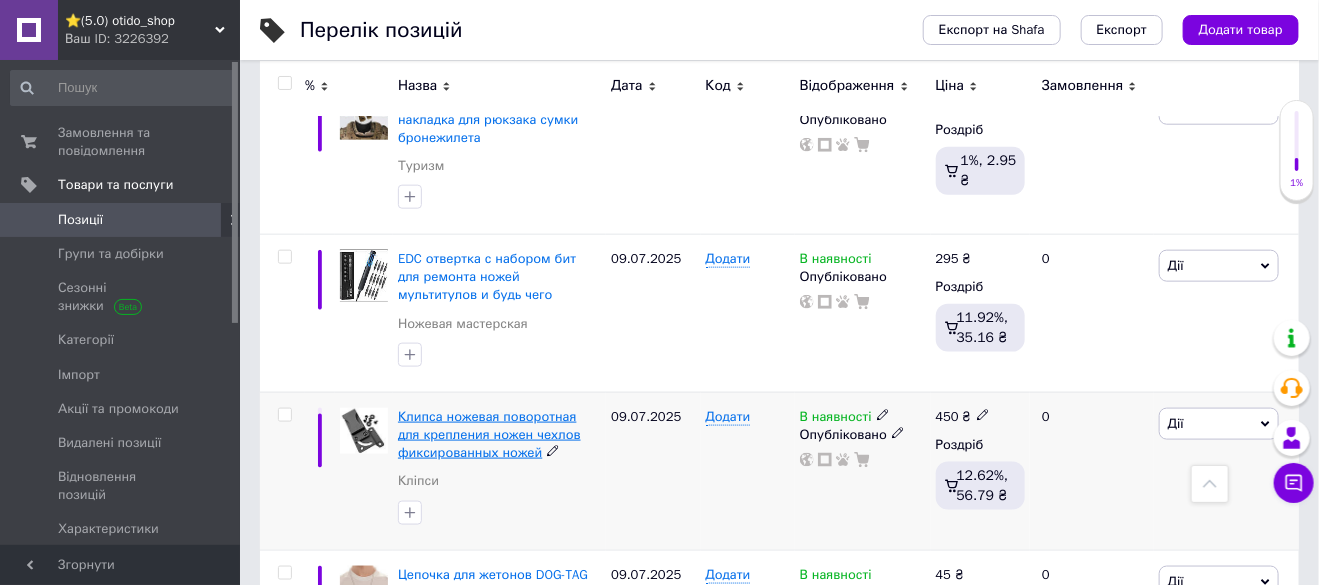 click on "Клипса ножевая поворотная для крепления ножен чехлов фиксированных ножей" at bounding box center (489, 434) 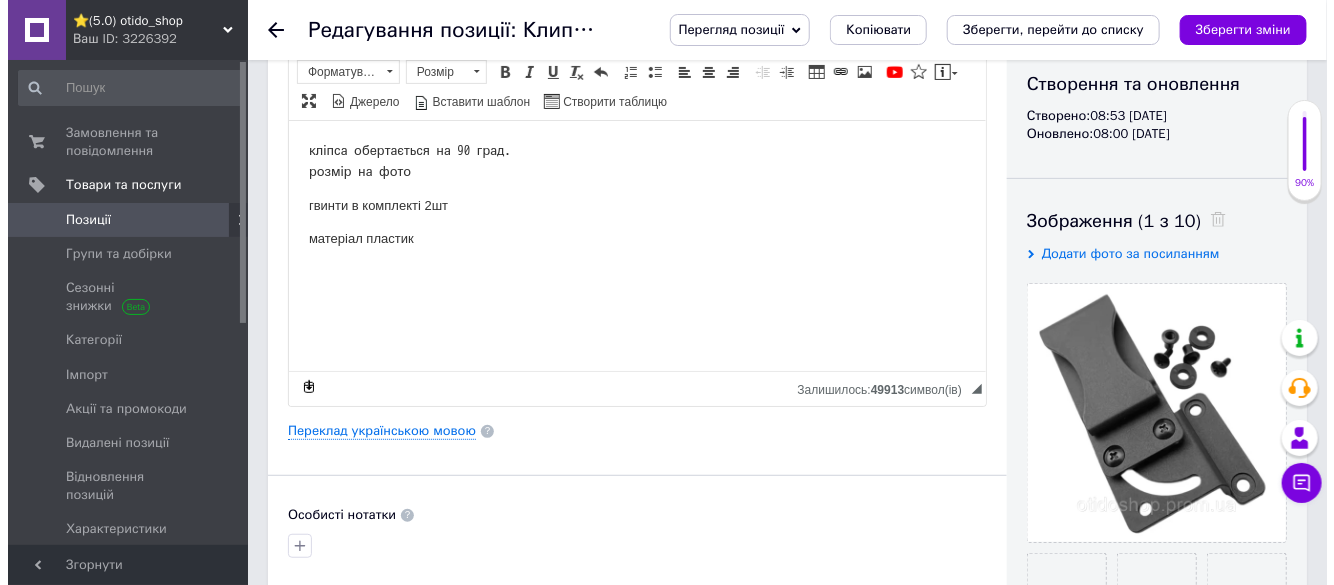 scroll, scrollTop: 300, scrollLeft: 0, axis: vertical 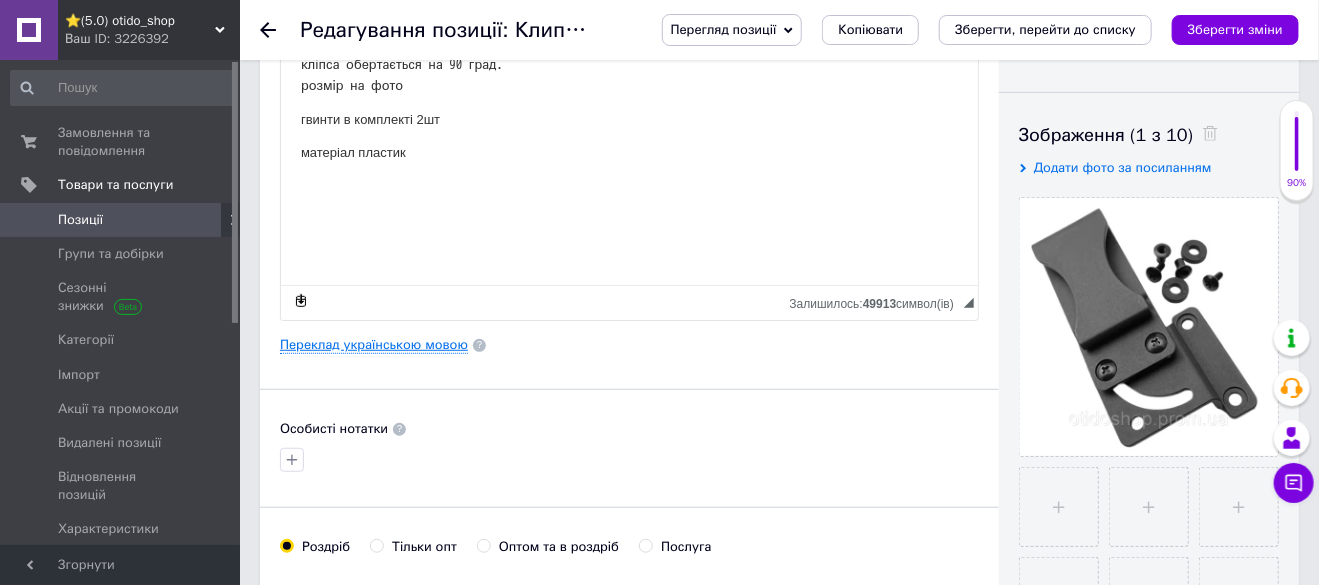 click on "Переклад українською мовою" at bounding box center [374, 345] 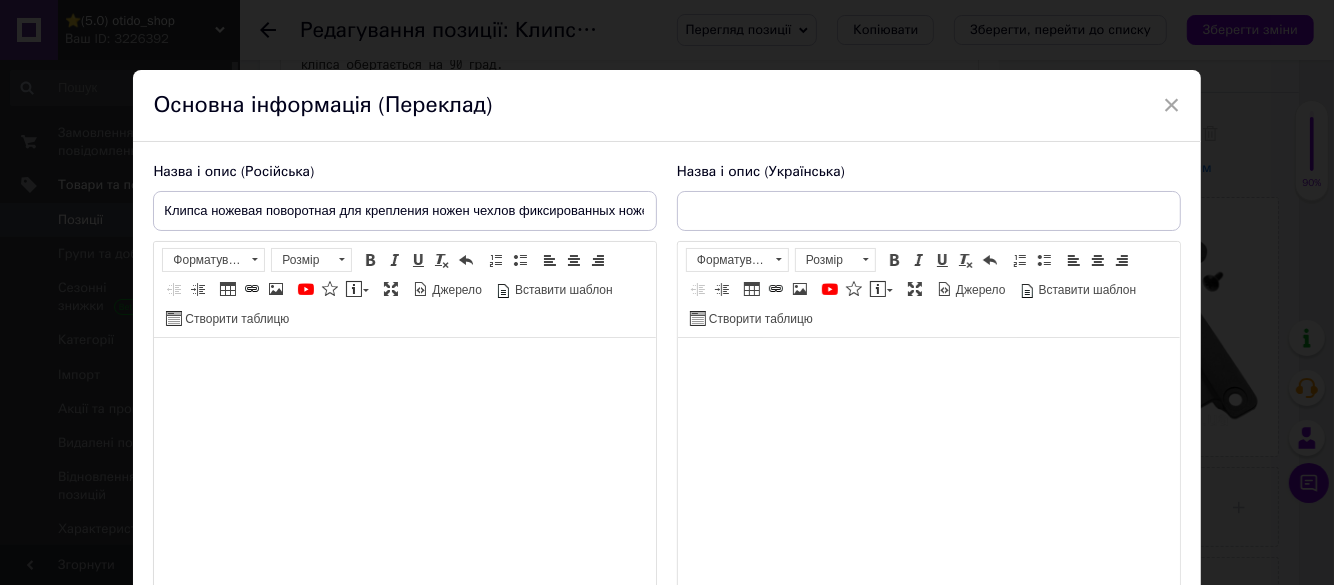 type on "Кліпса ножова поворотна для кріплення піхов чохлів фіксованих ножів" 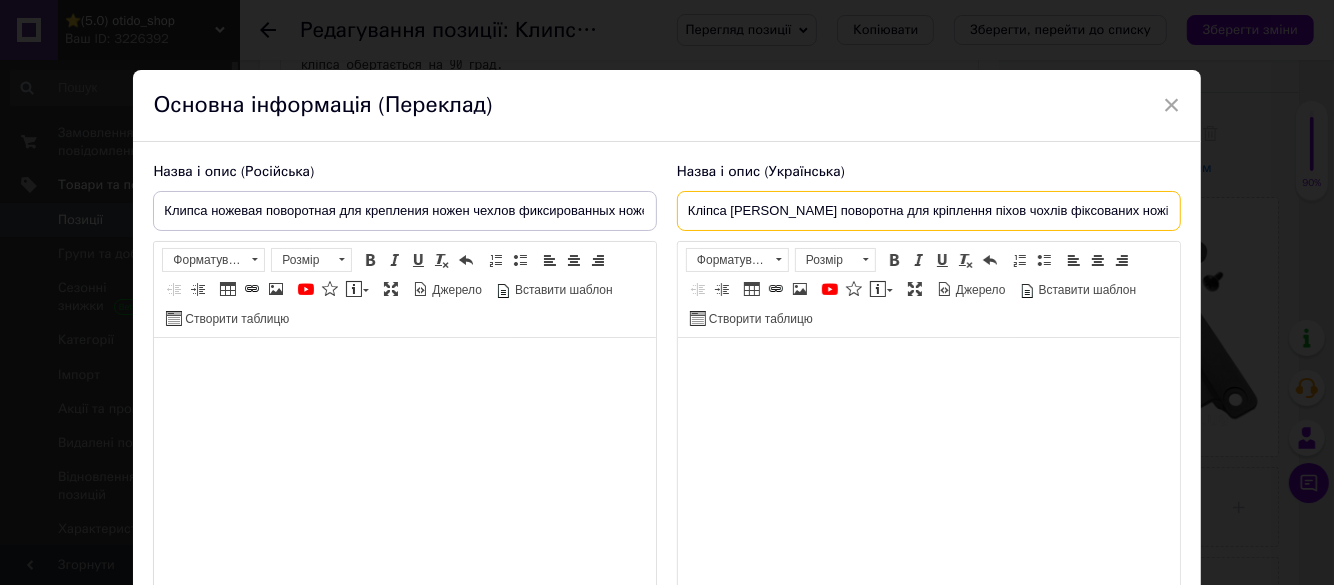 drag, startPoint x: 684, startPoint y: 207, endPoint x: 1004, endPoint y: 221, distance: 320.3061 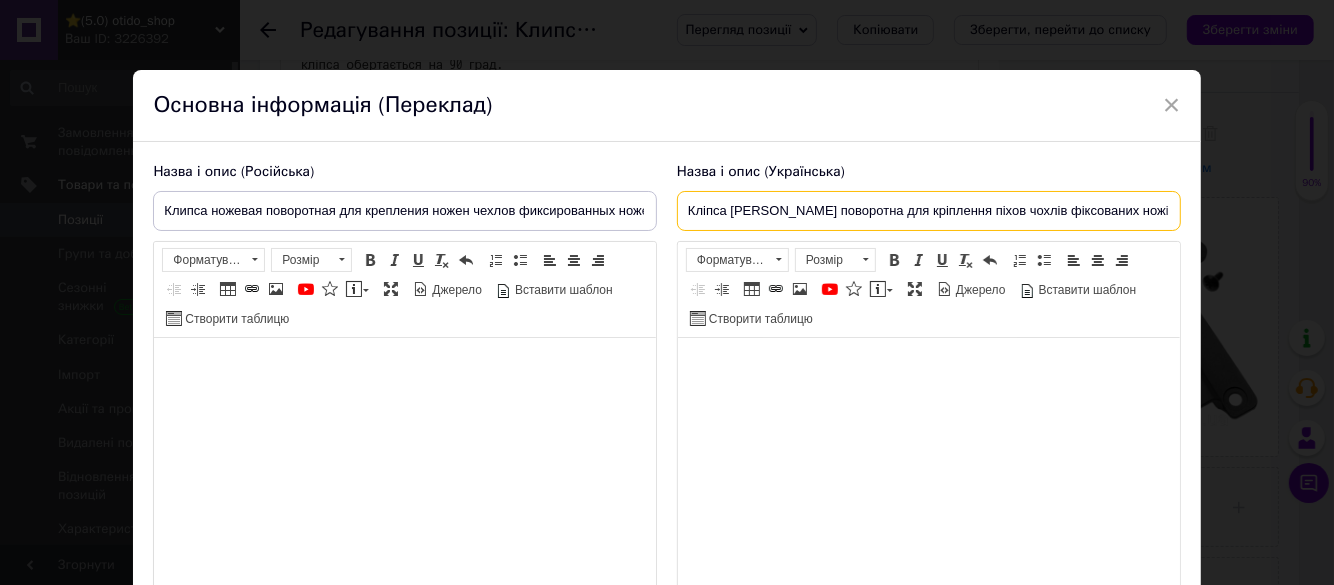 drag, startPoint x: 1135, startPoint y: 211, endPoint x: 676, endPoint y: 225, distance: 459.21347 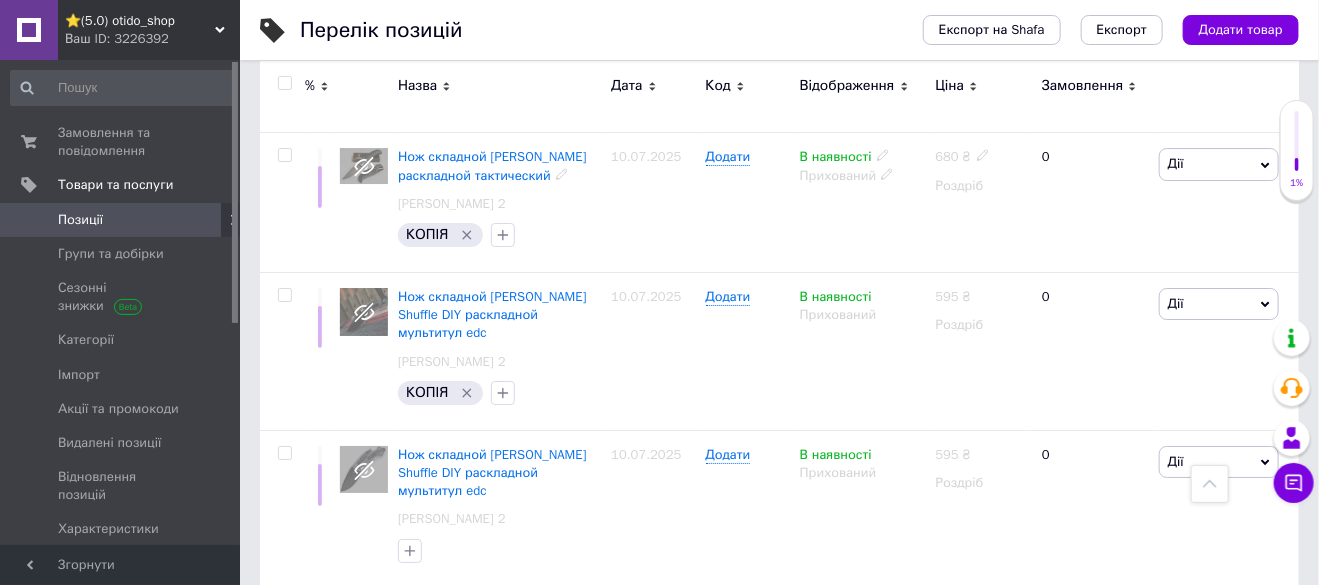 scroll, scrollTop: 2783, scrollLeft: 0, axis: vertical 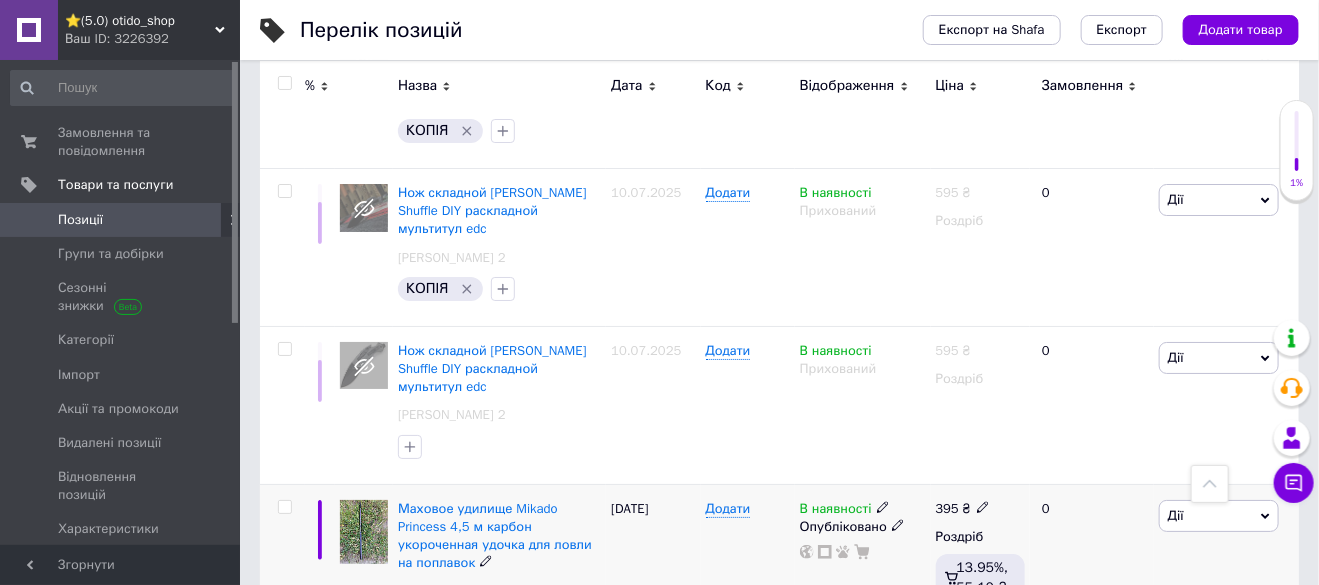 click 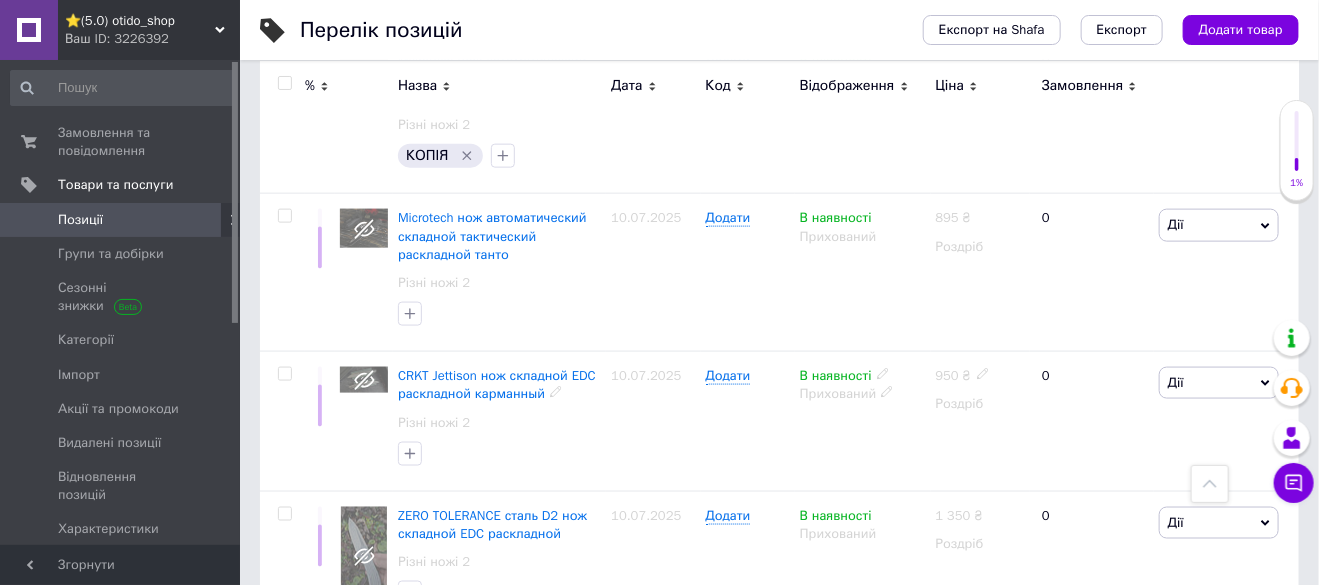 scroll, scrollTop: 3883, scrollLeft: 0, axis: vertical 